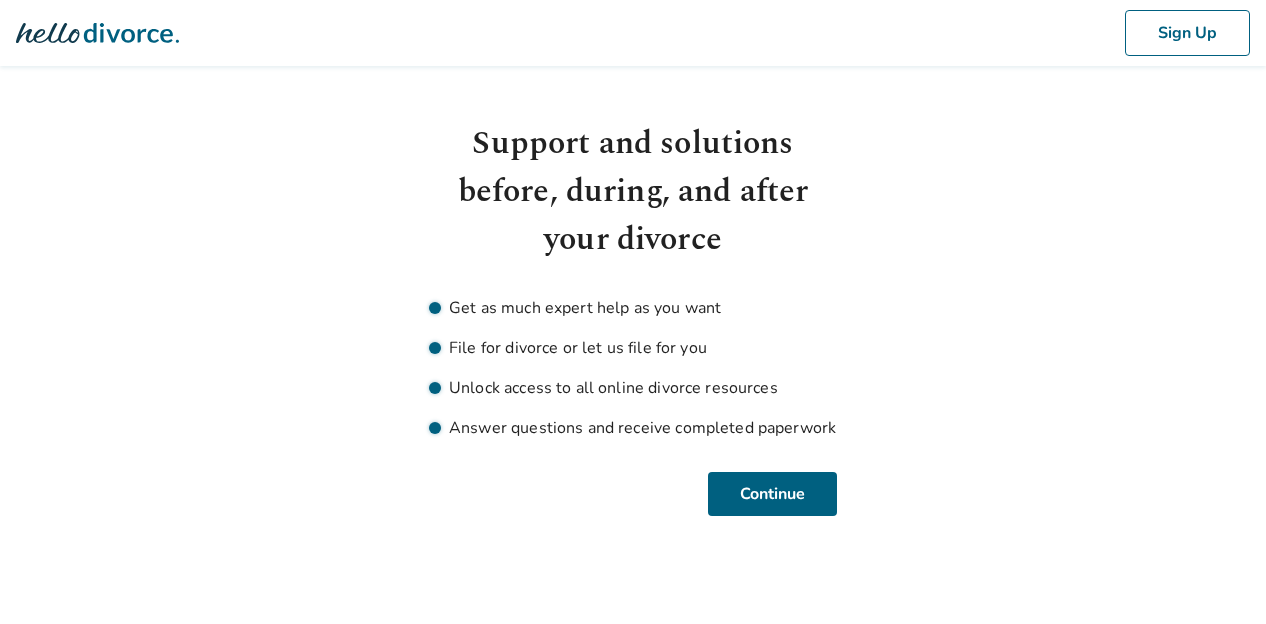 scroll, scrollTop: 0, scrollLeft: 0, axis: both 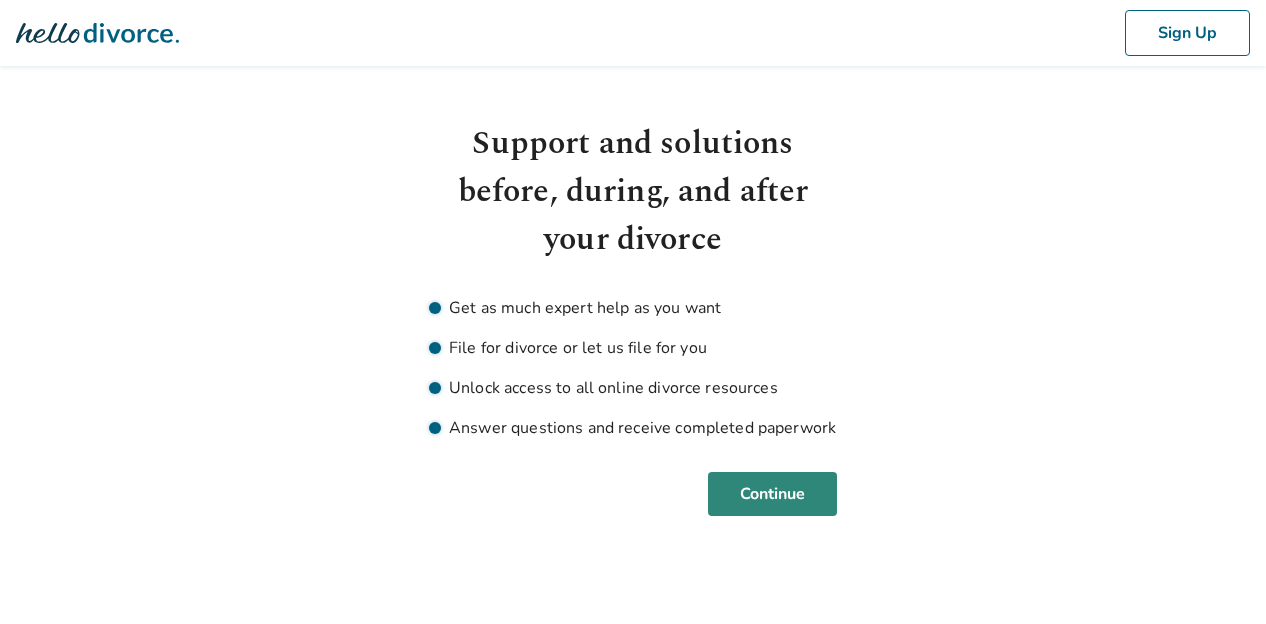 click on "Continue" at bounding box center (772, 494) 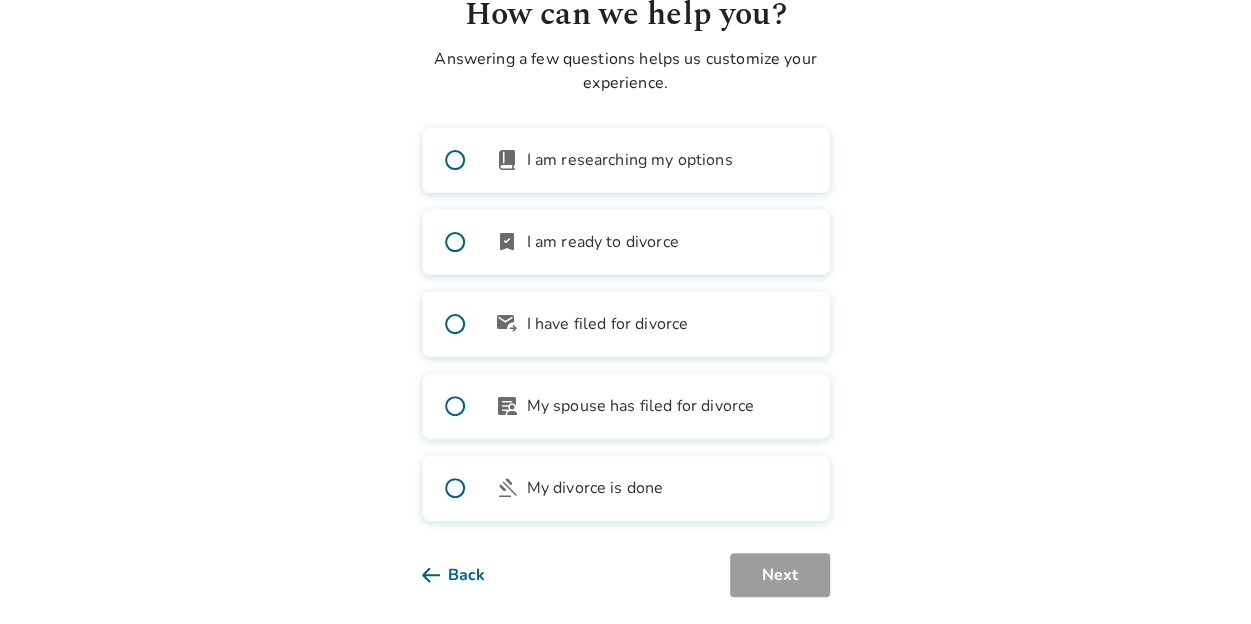 scroll, scrollTop: 131, scrollLeft: 0, axis: vertical 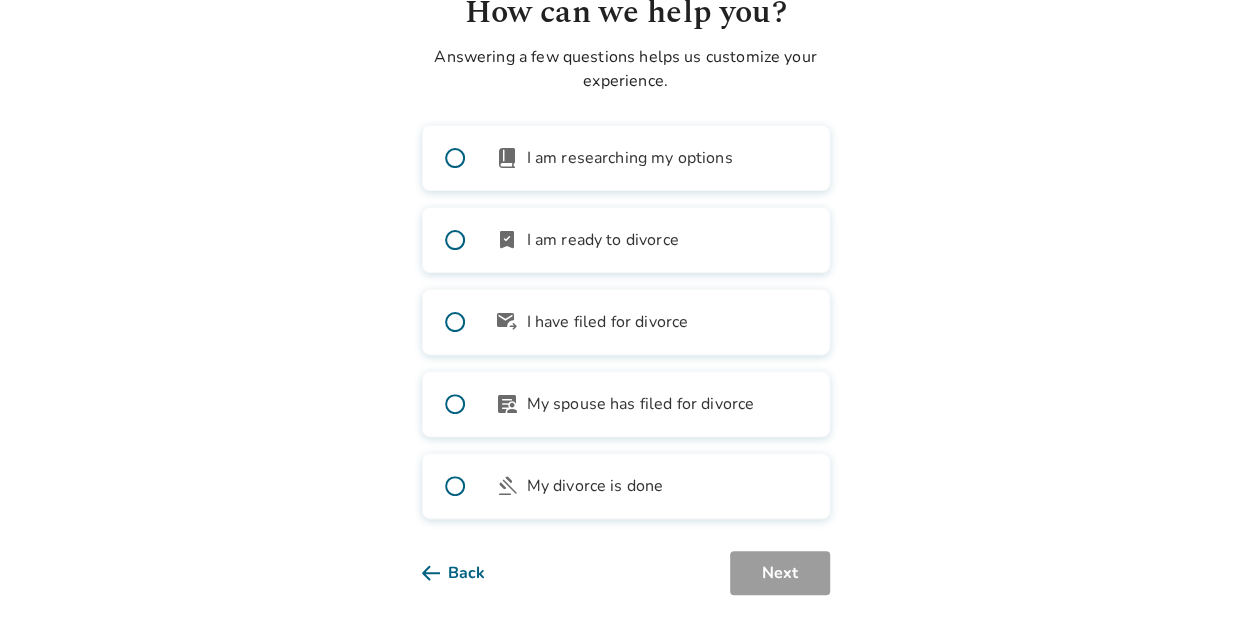 click at bounding box center (455, 158) 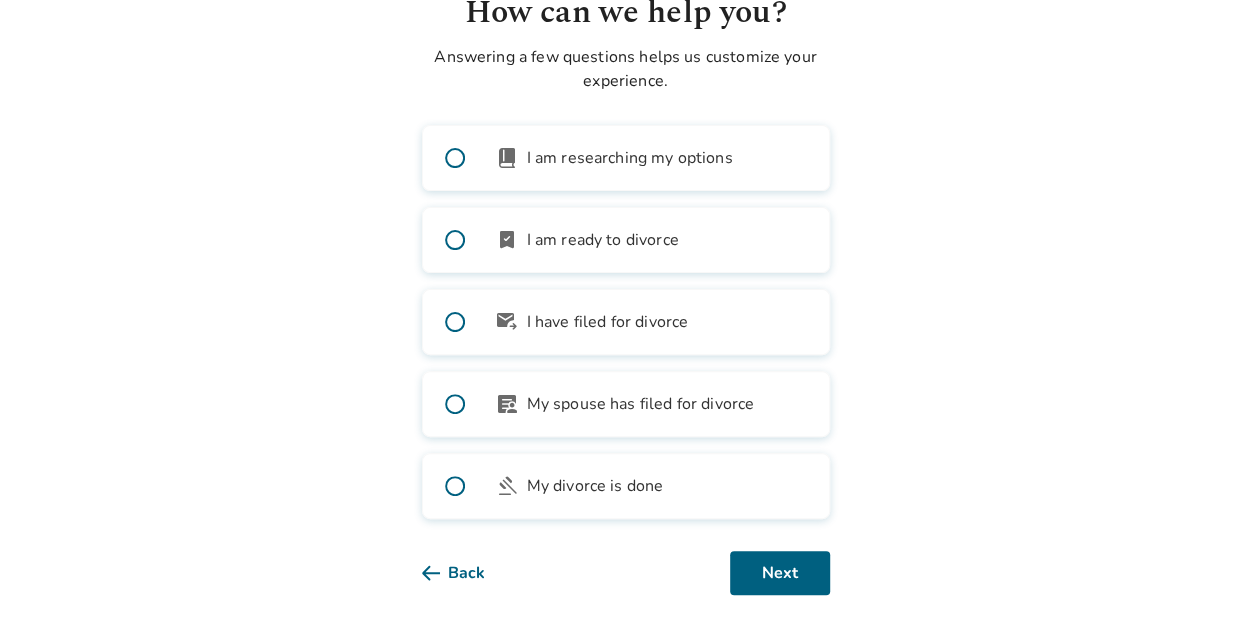 click at bounding box center [455, 240] 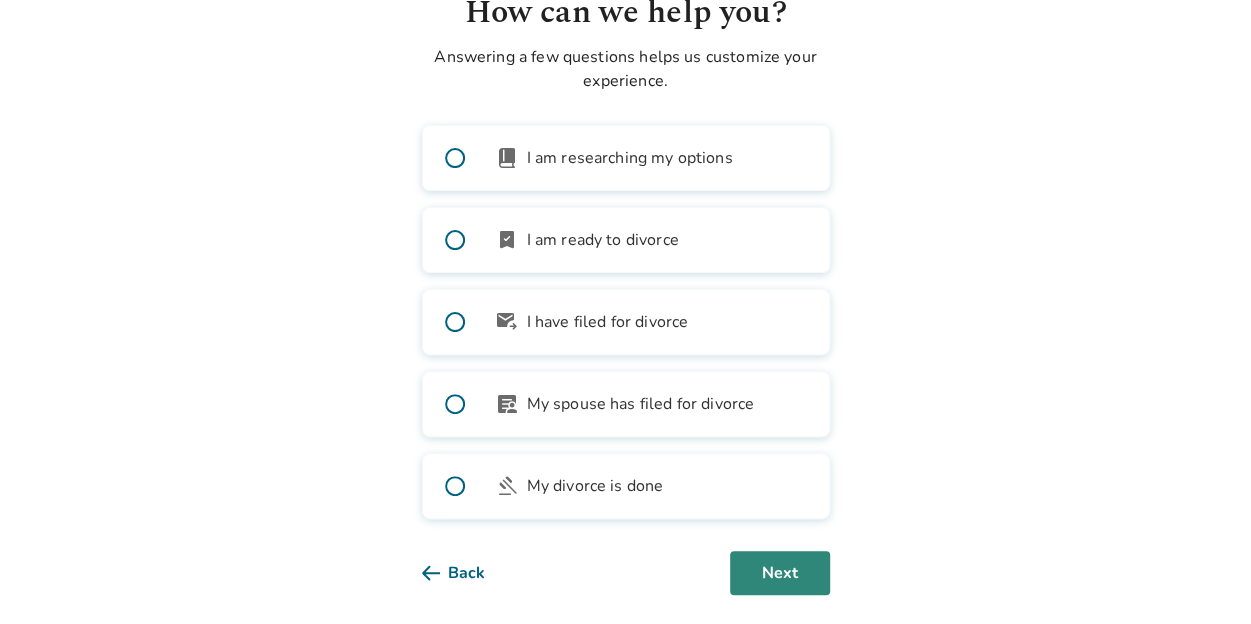 click on "Next" at bounding box center [780, 573] 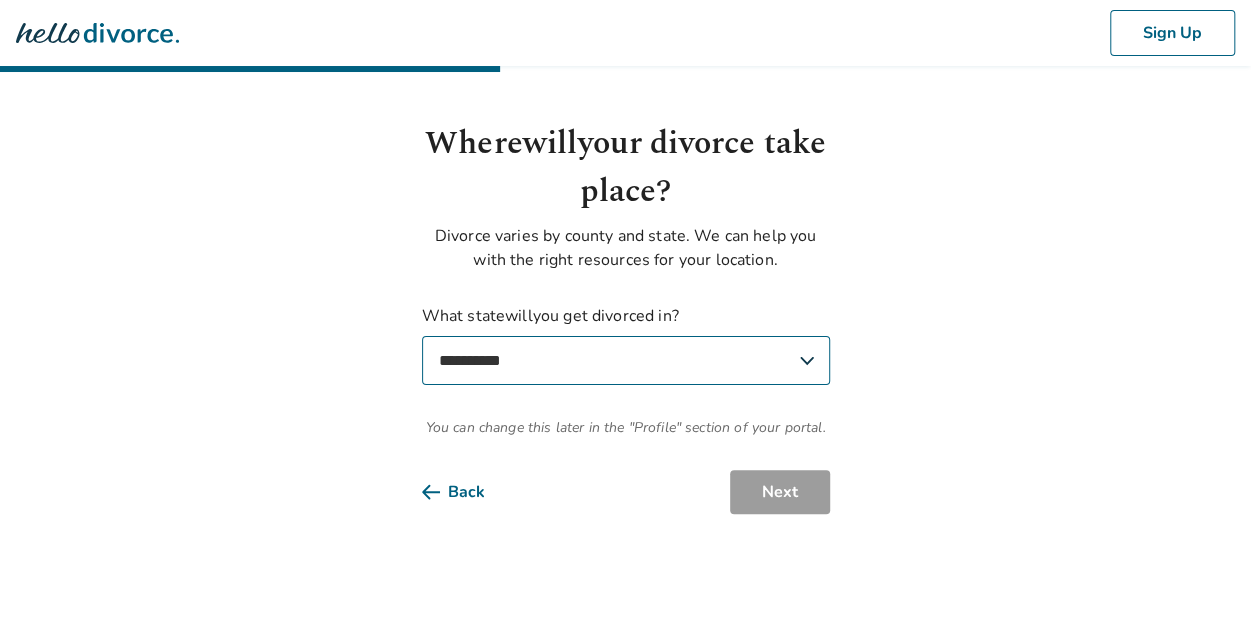 scroll, scrollTop: 0, scrollLeft: 0, axis: both 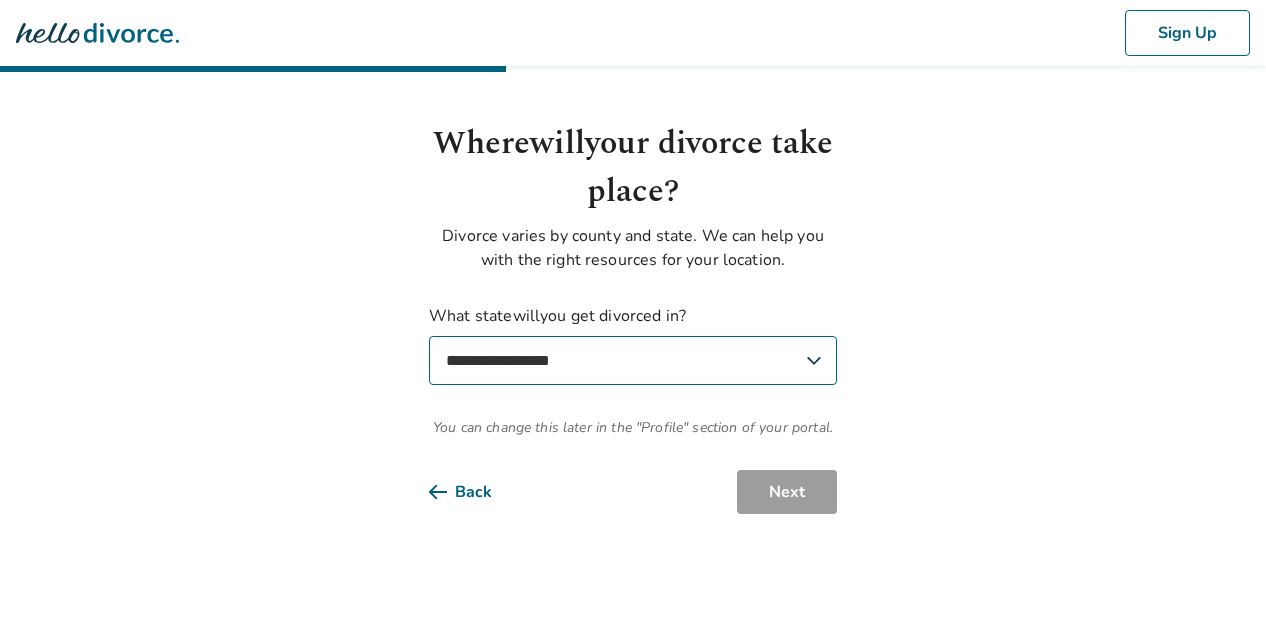 click on "**********" at bounding box center [633, 360] 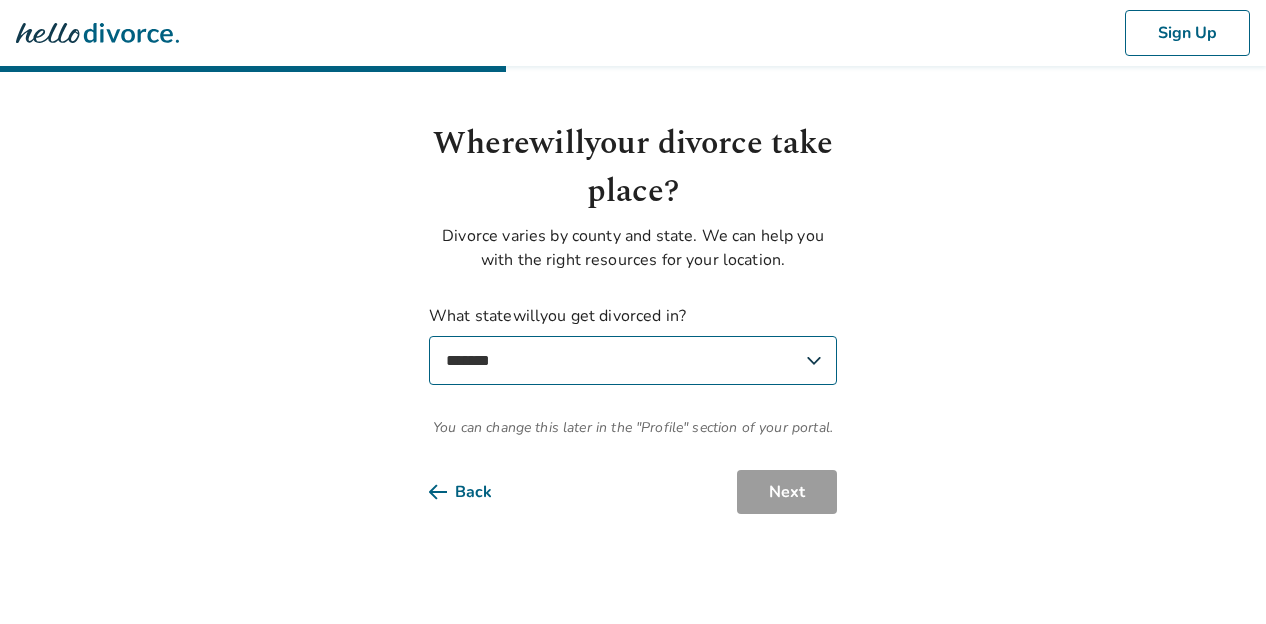 click on "**********" at bounding box center [633, 360] 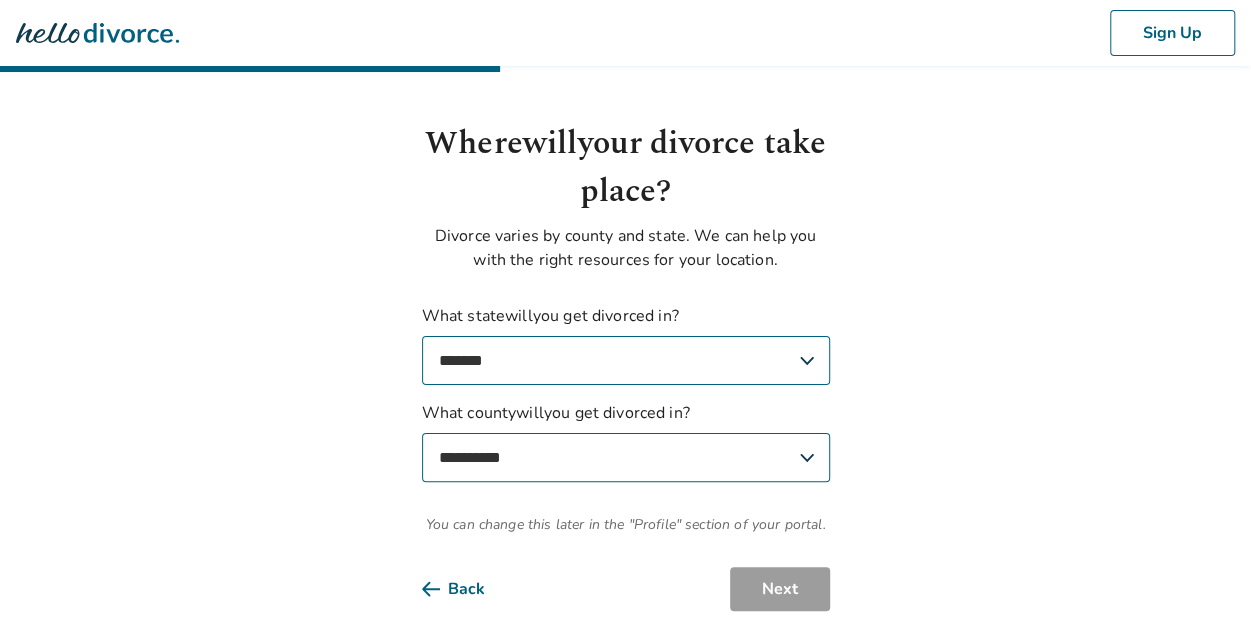 click on "**********" at bounding box center (626, 457) 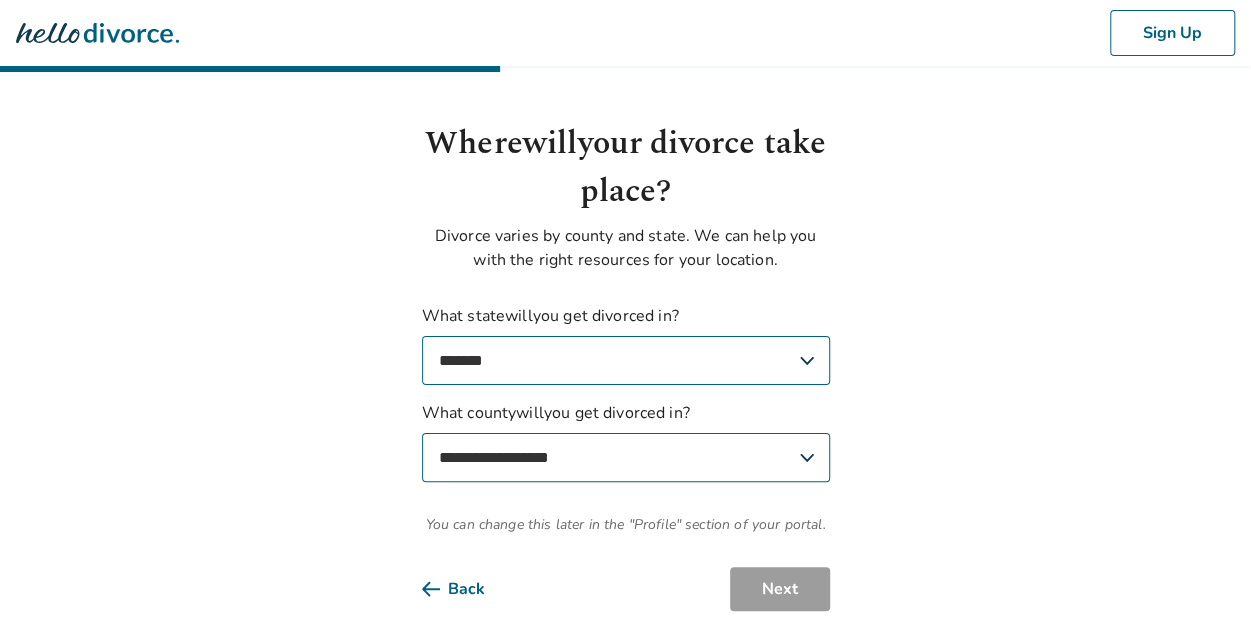 select on "**********" 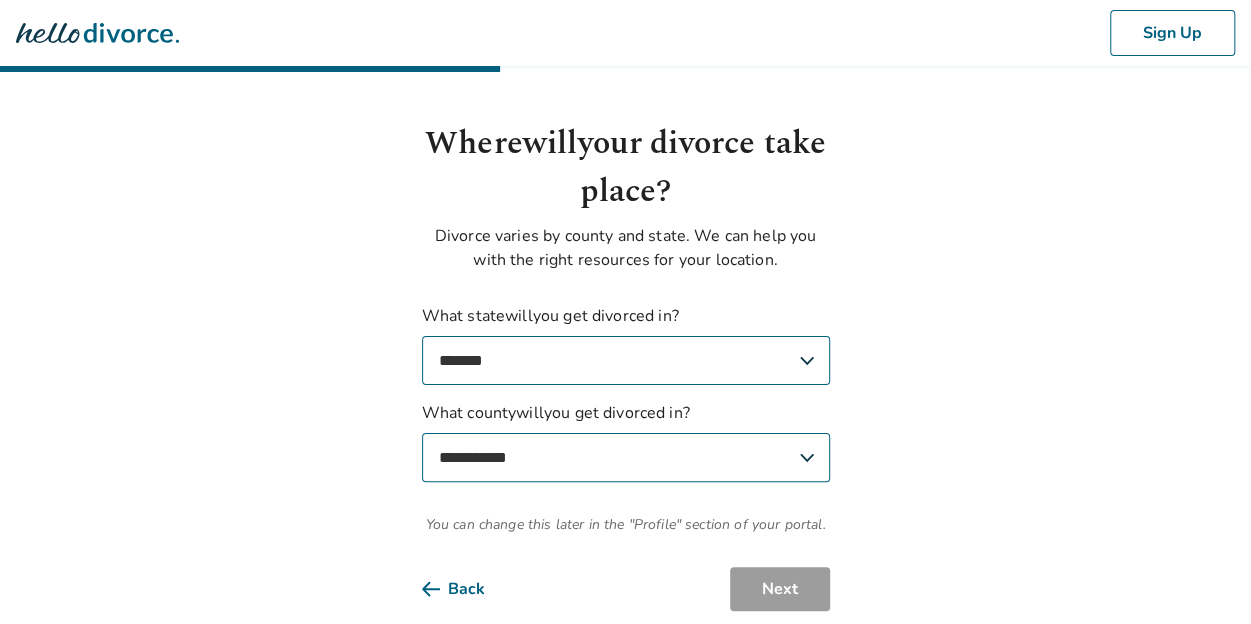 click on "**********" at bounding box center [626, 457] 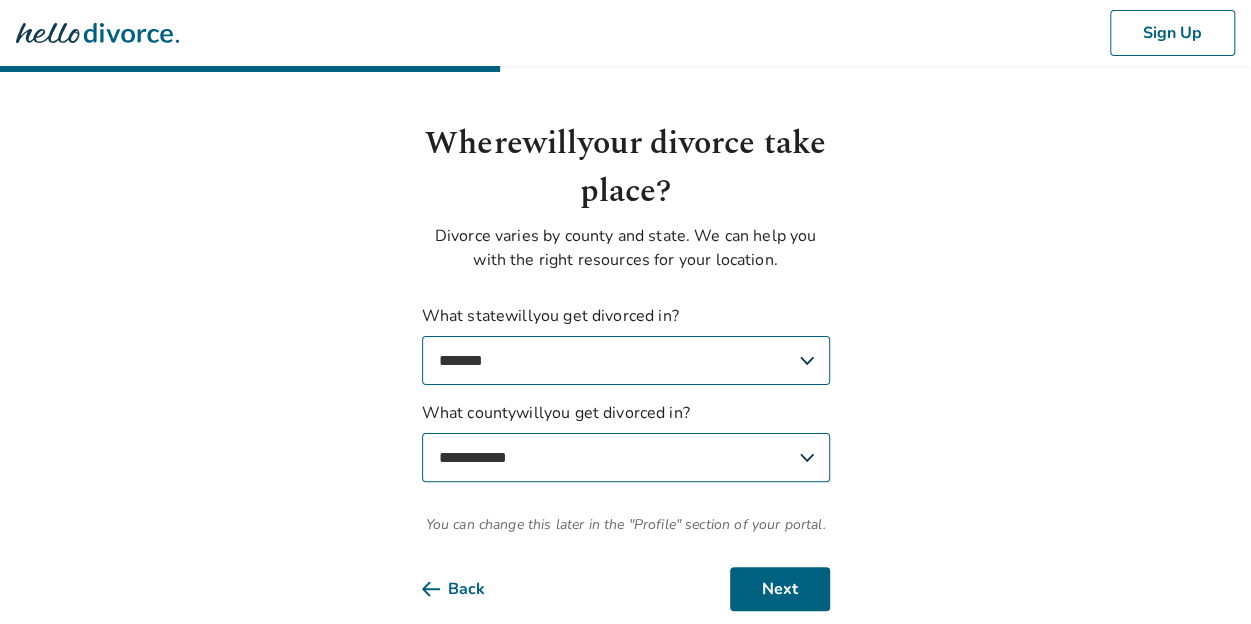 scroll, scrollTop: 33, scrollLeft: 0, axis: vertical 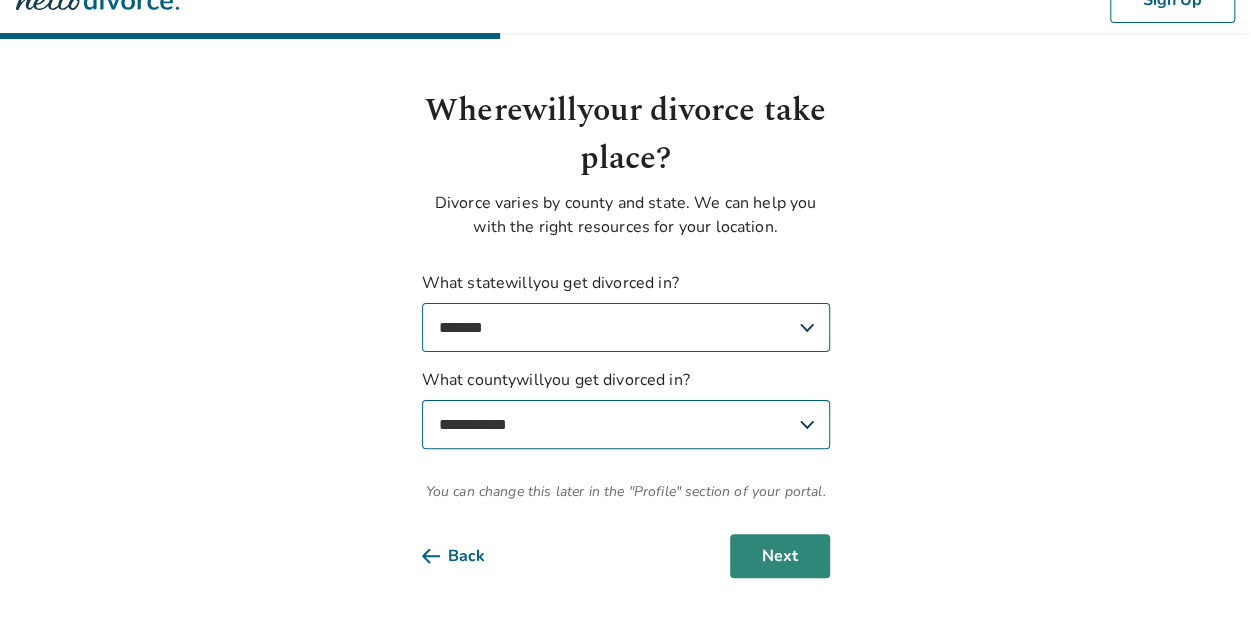 click on "Next" at bounding box center [780, 556] 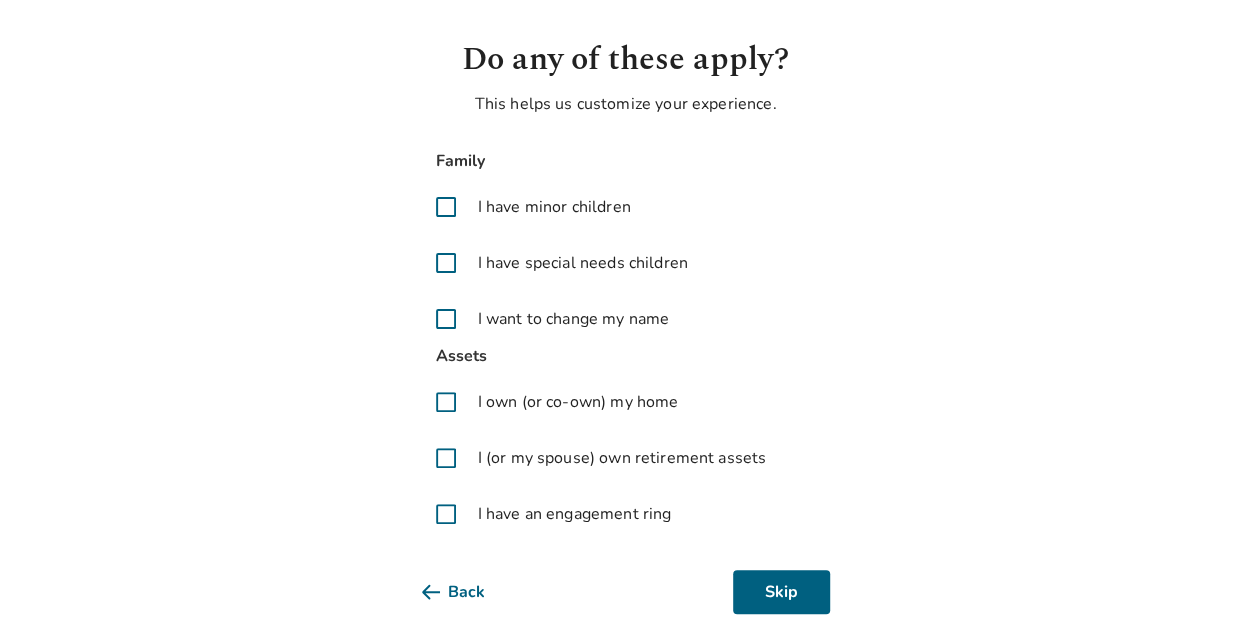scroll, scrollTop: 88, scrollLeft: 0, axis: vertical 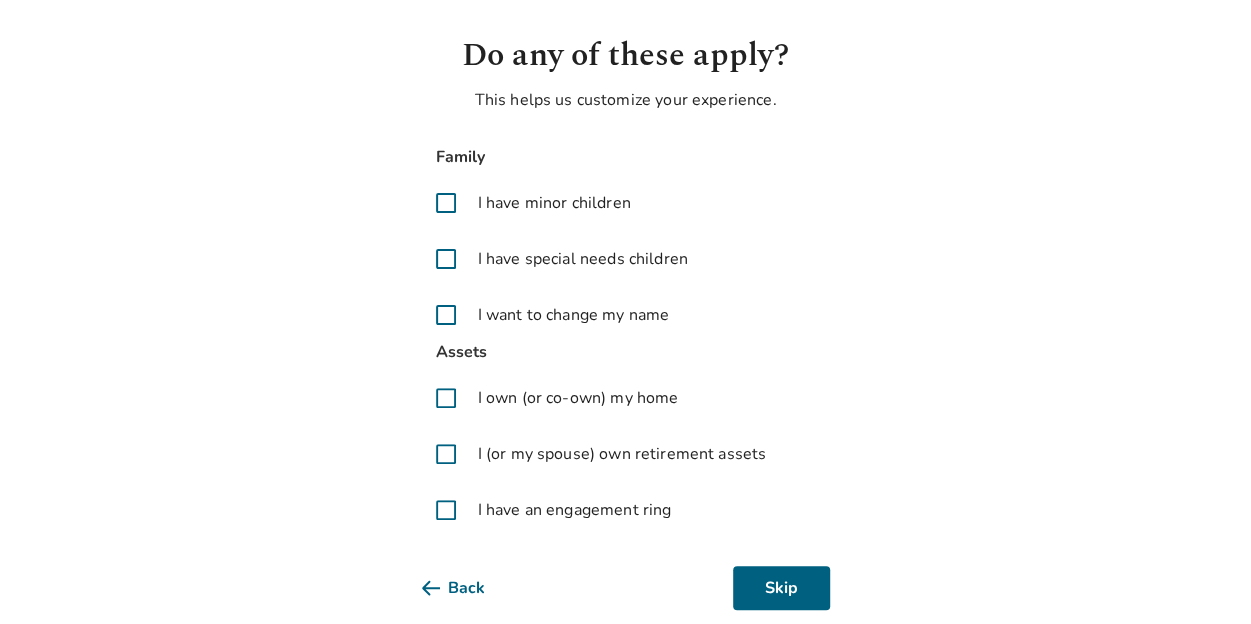click at bounding box center [446, 203] 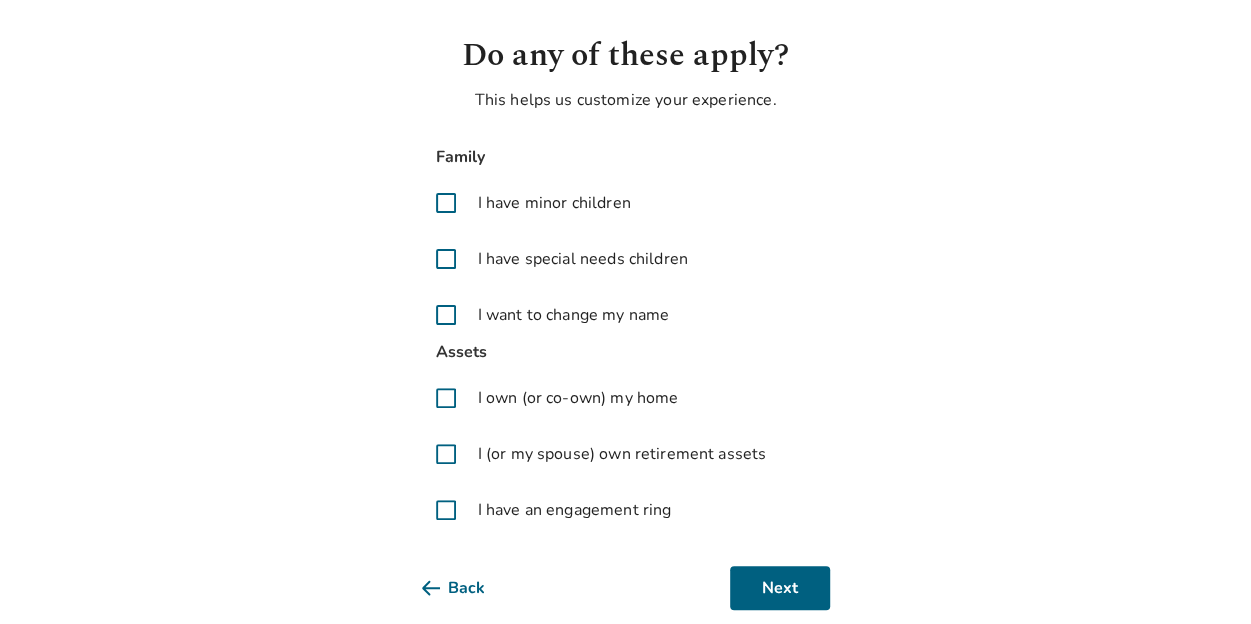 scroll, scrollTop: 122, scrollLeft: 0, axis: vertical 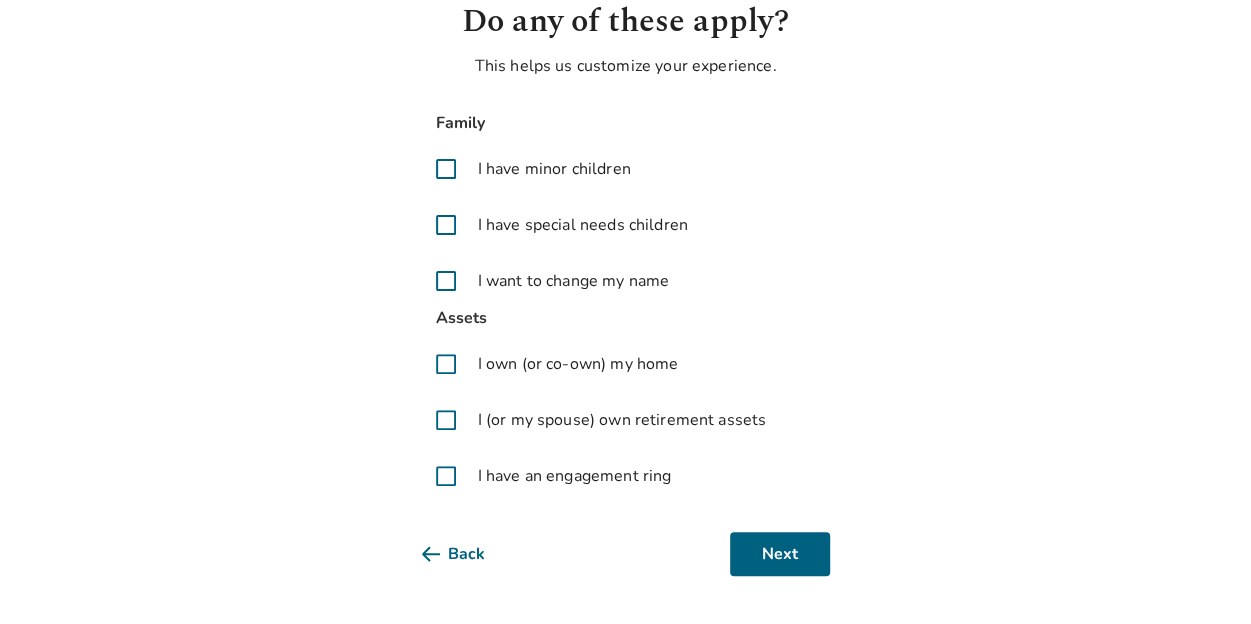 click at bounding box center (446, 281) 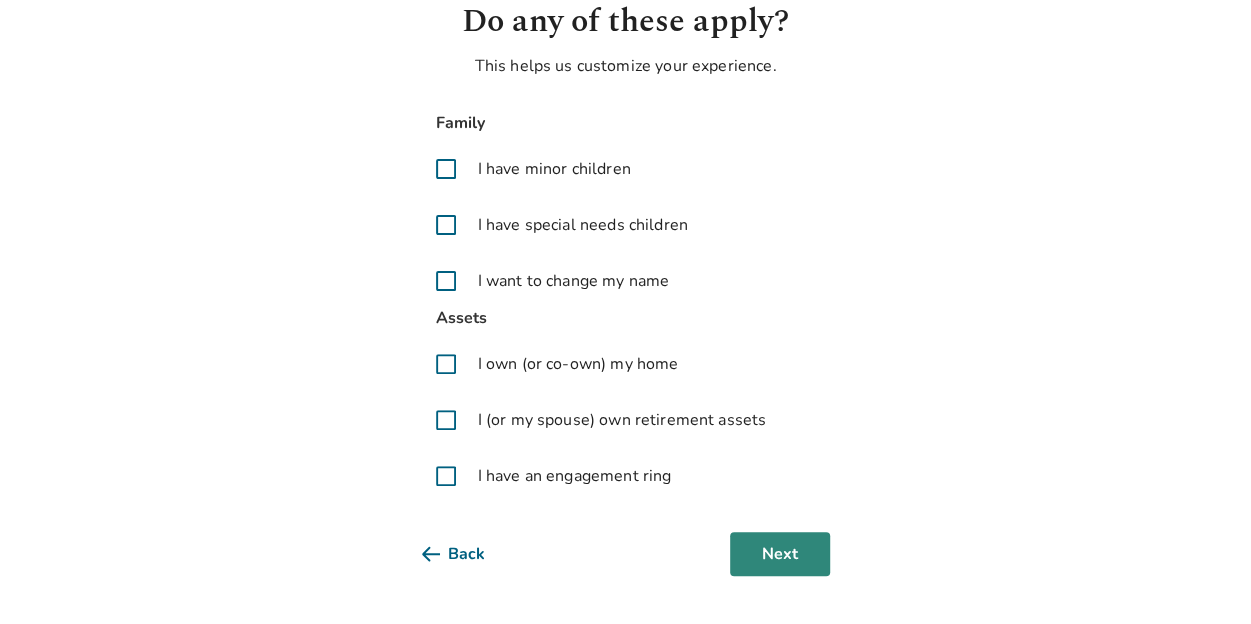 click on "Next" at bounding box center [780, 554] 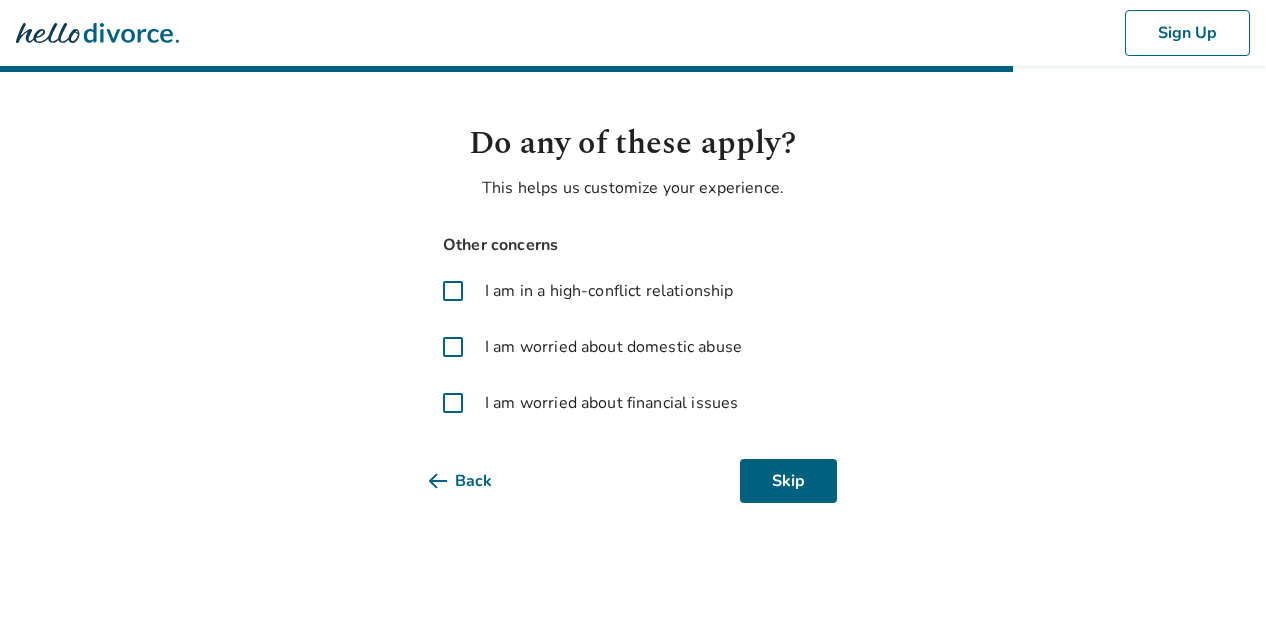 click at bounding box center [453, 291] 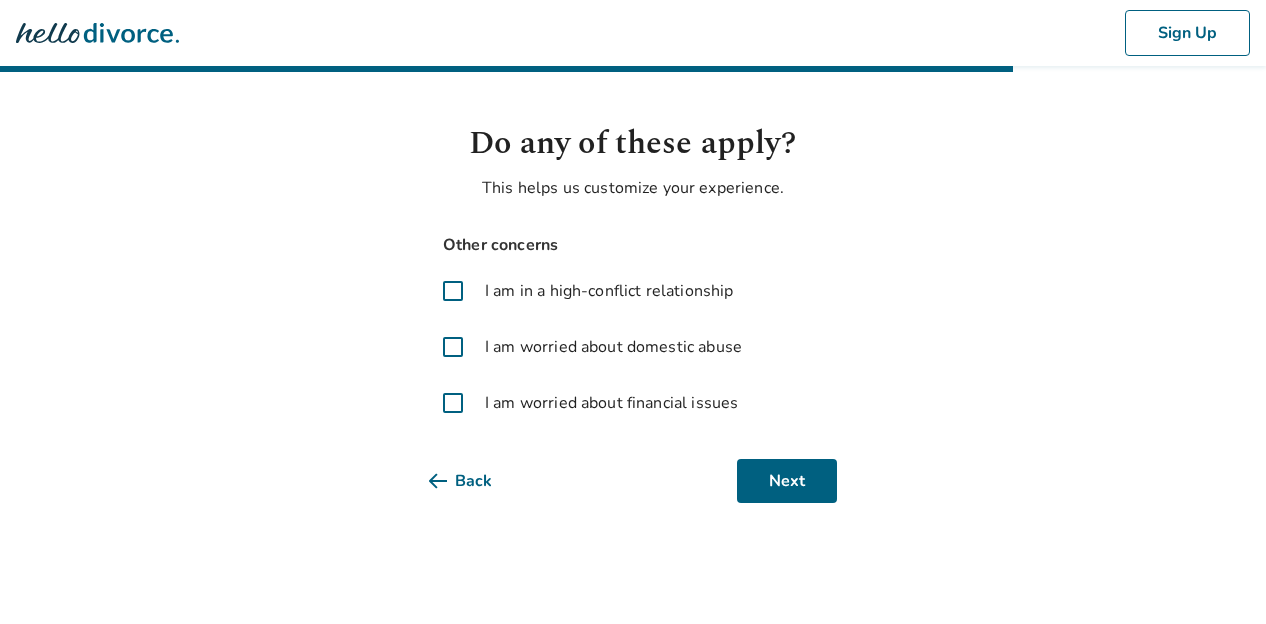 click at bounding box center (453, 347) 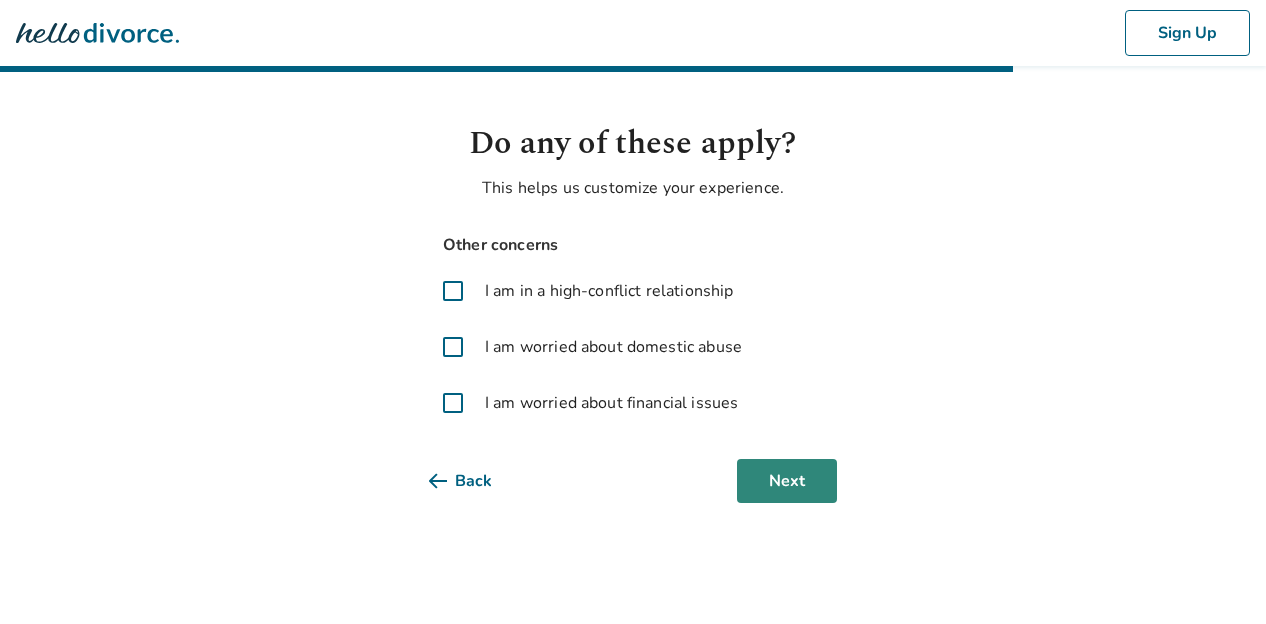 click on "Next" at bounding box center (787, 481) 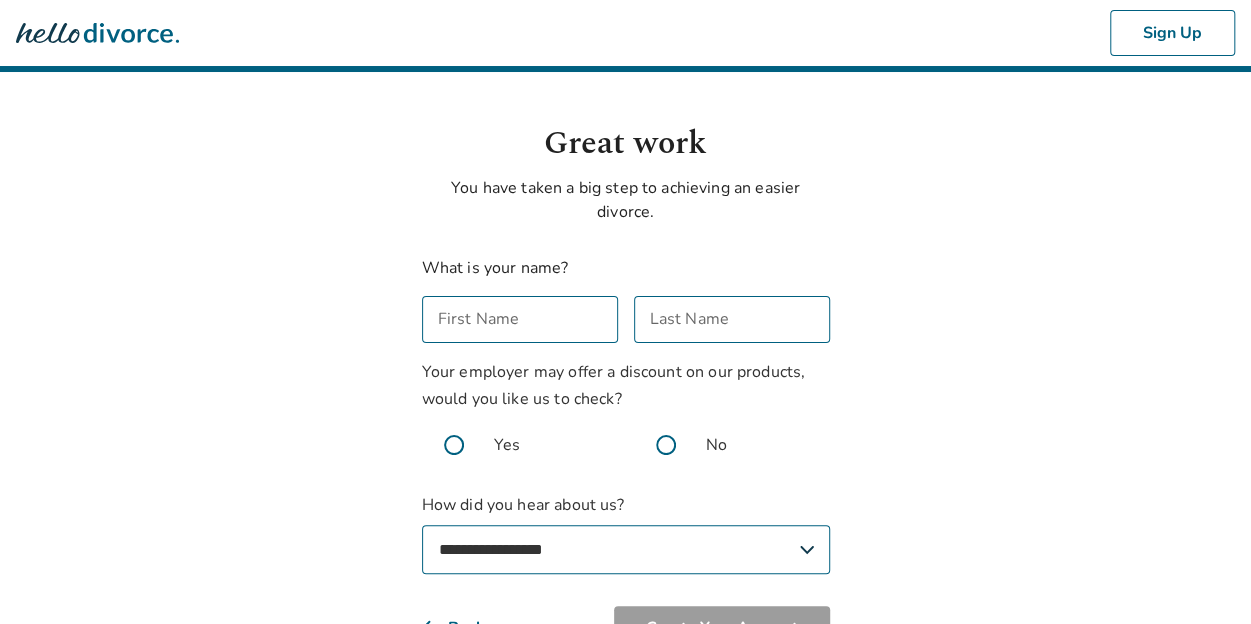 scroll, scrollTop: 153, scrollLeft: 0, axis: vertical 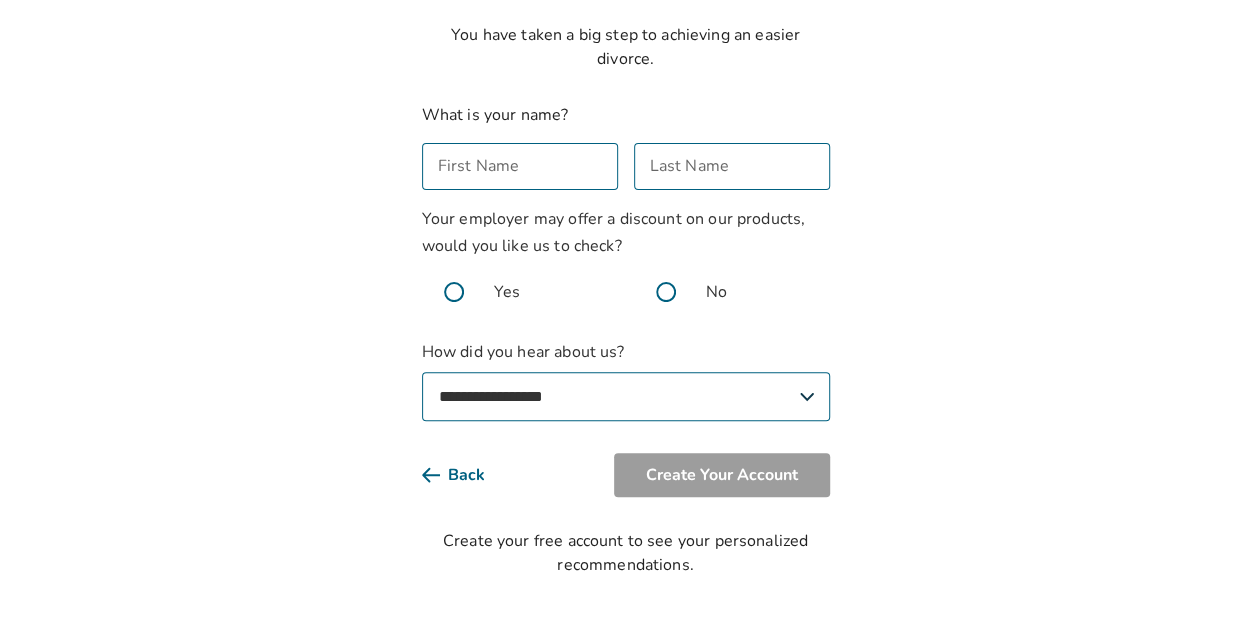 click on "**********" at bounding box center [626, 396] 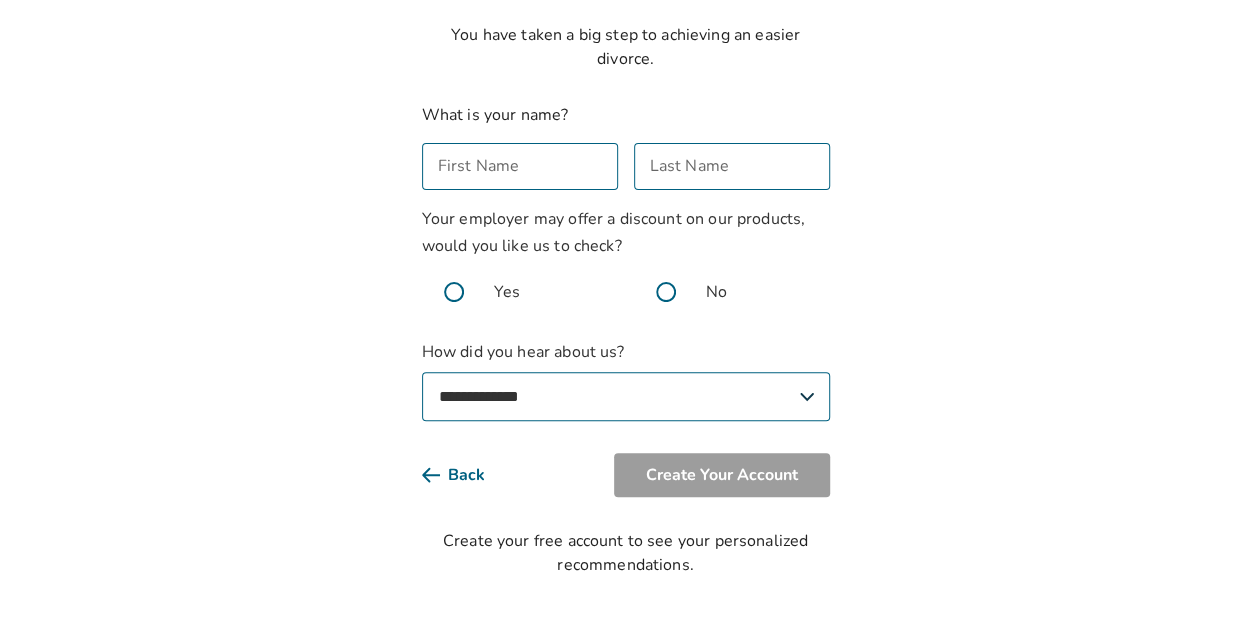 click on "**********" at bounding box center (626, 396) 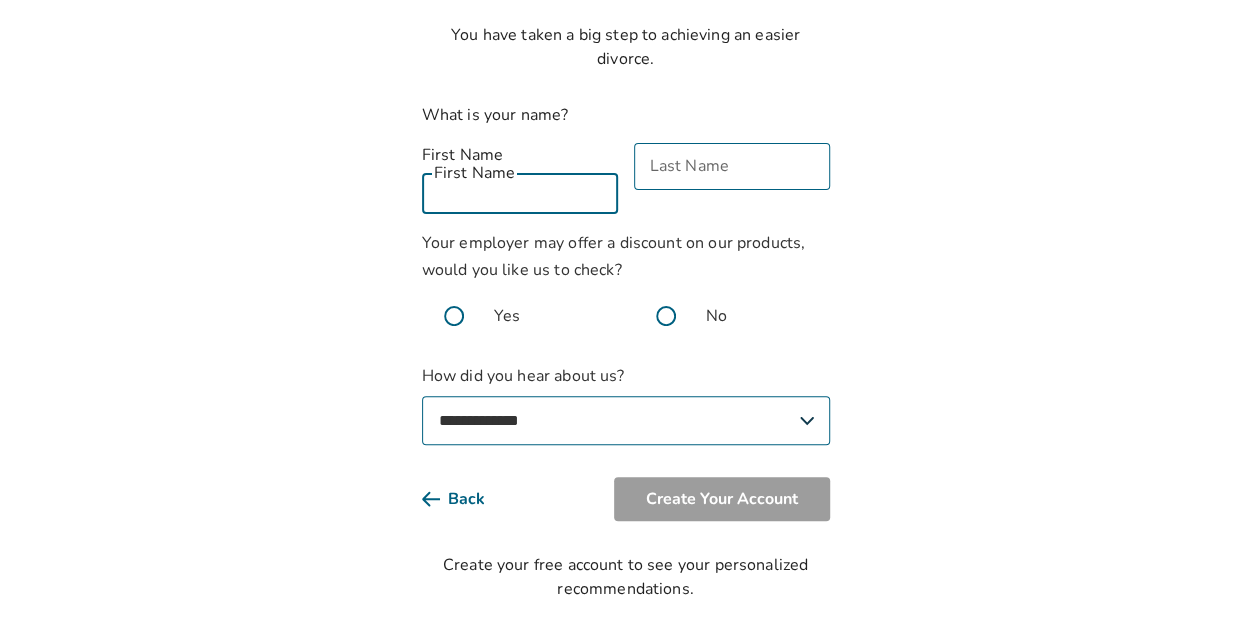click on "First Name" at bounding box center [520, 190] 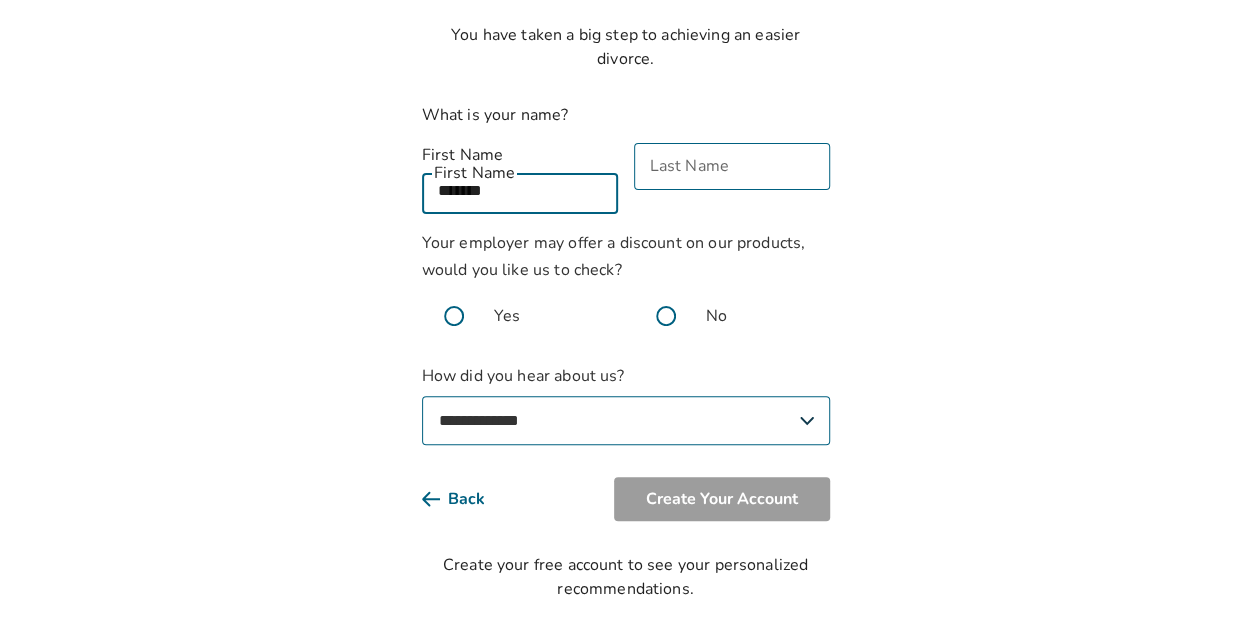 type on "*******" 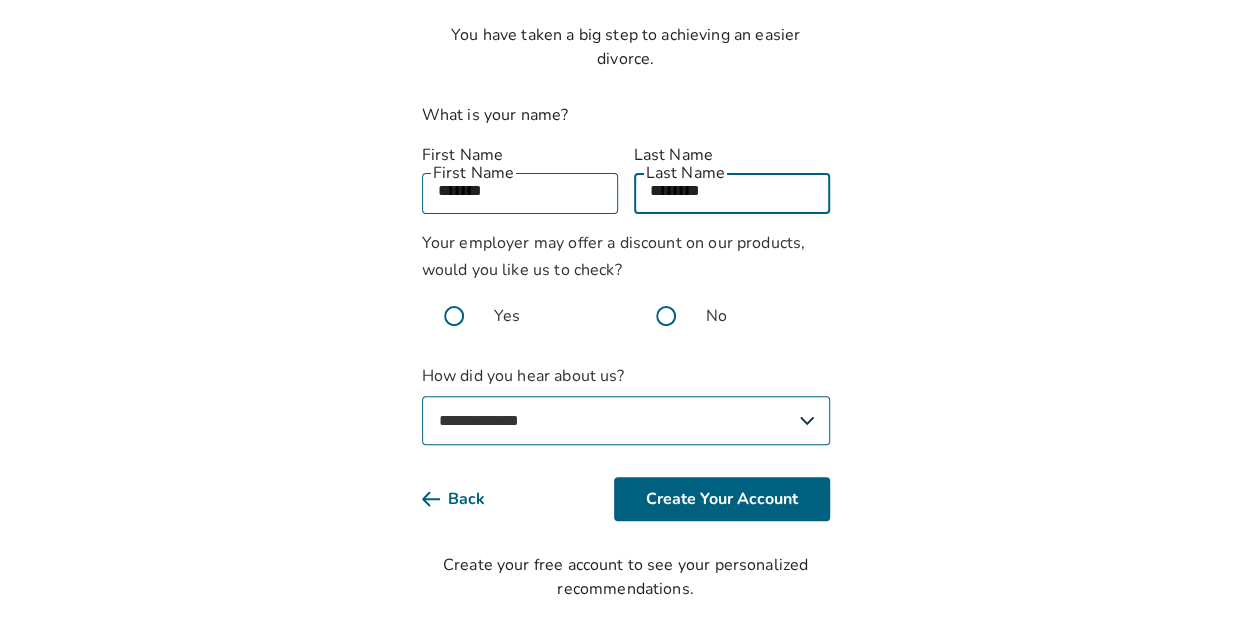 type on "********" 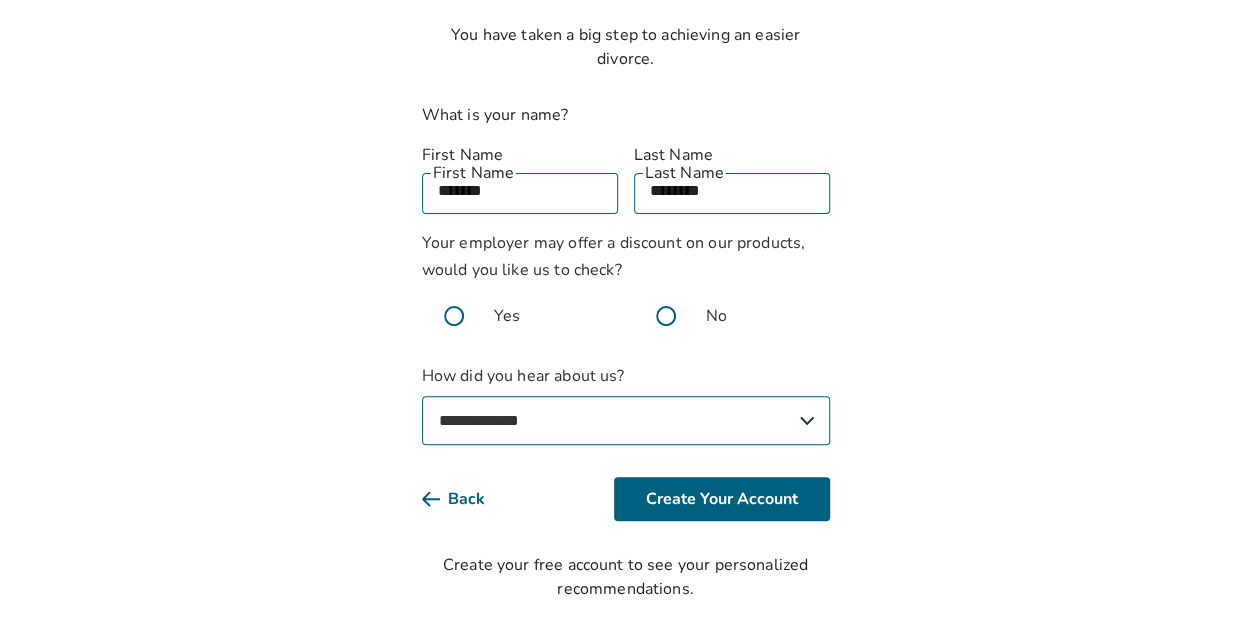 click on "**********" at bounding box center [625, 224] 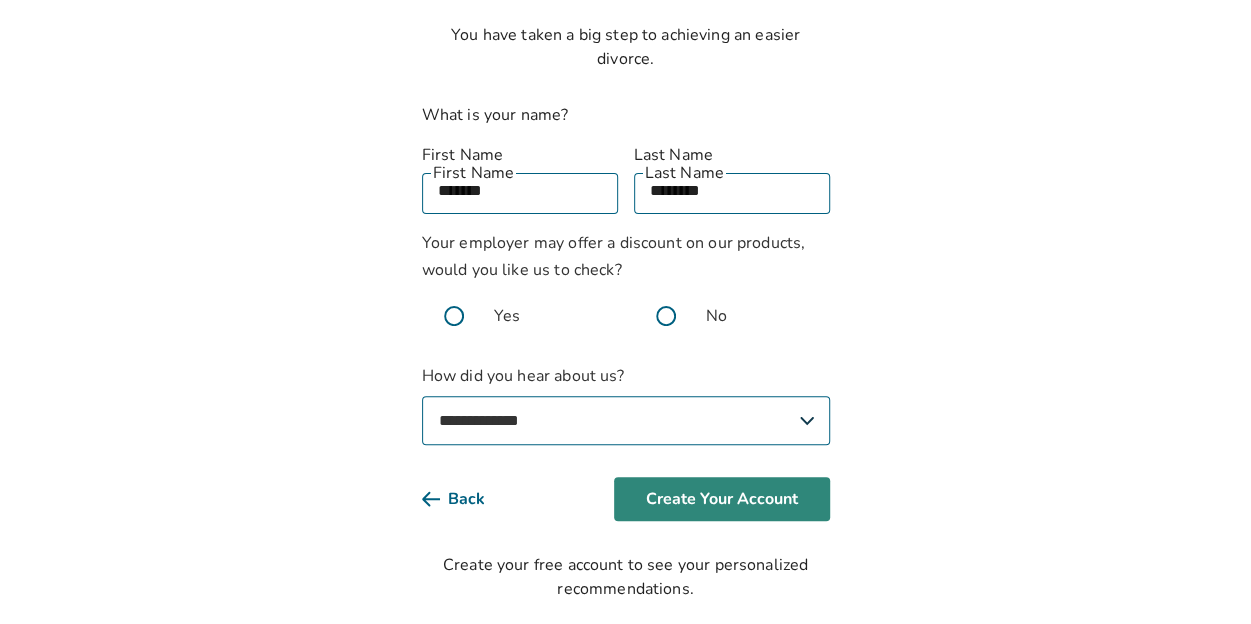 click on "Create Your Account" at bounding box center [722, 499] 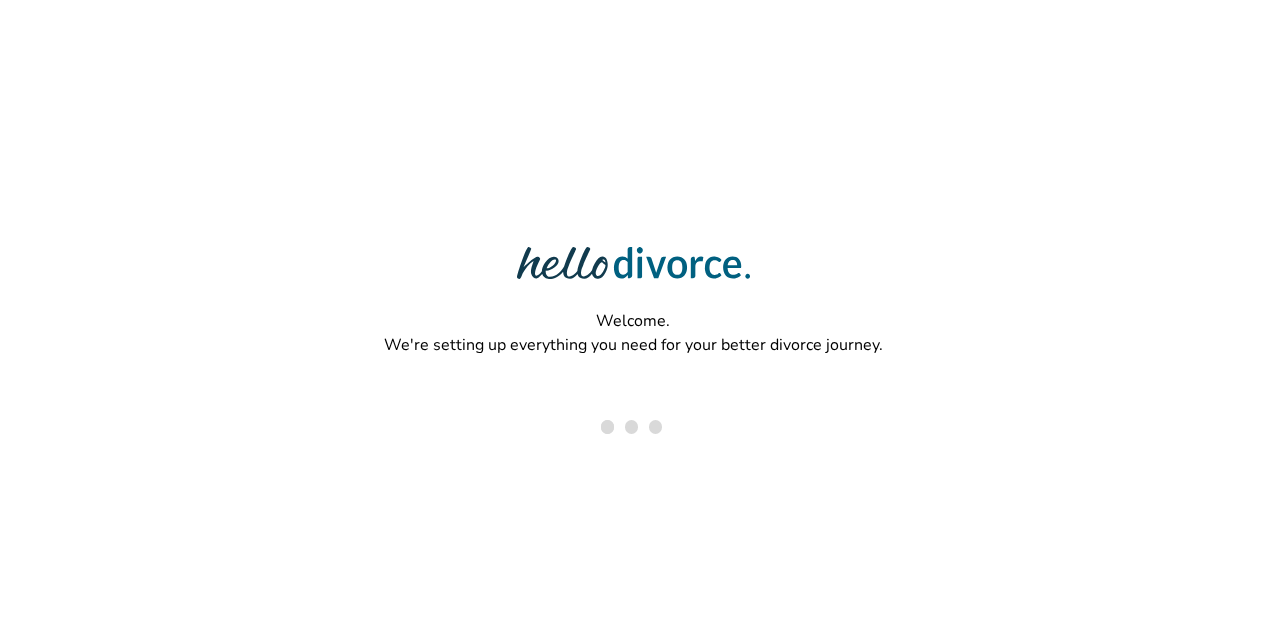 scroll, scrollTop: 0, scrollLeft: 0, axis: both 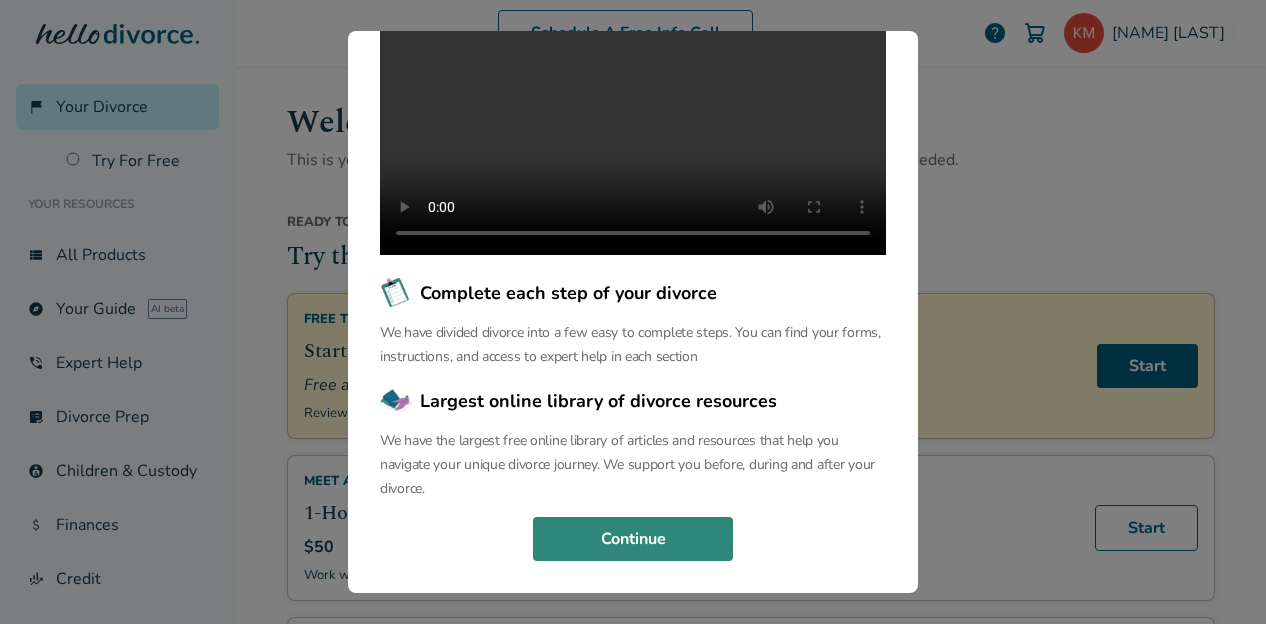 click on "Continue" at bounding box center (633, 539) 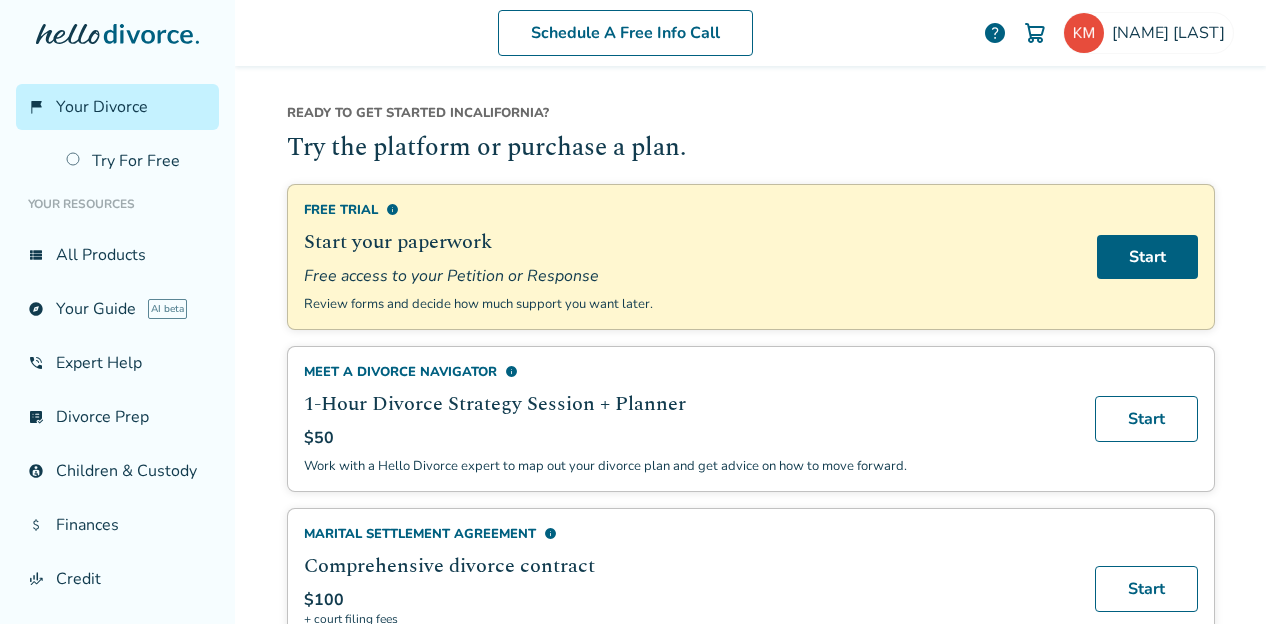 scroll, scrollTop: 128, scrollLeft: 0, axis: vertical 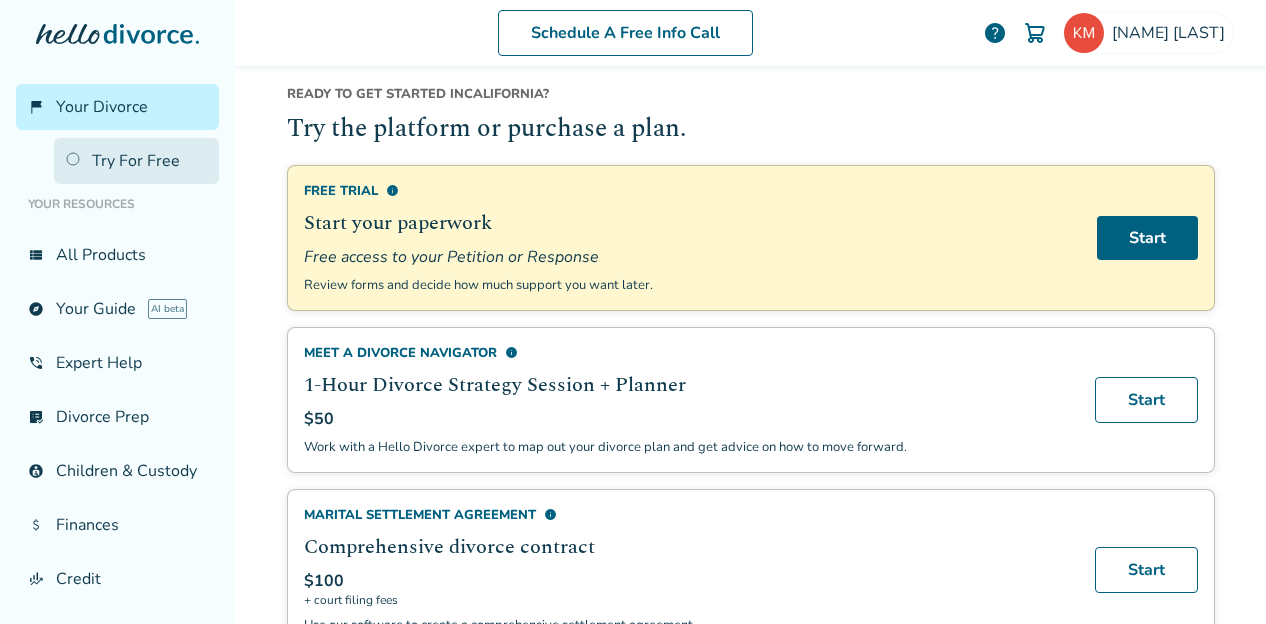 click on "Try For Free" at bounding box center [136, 161] 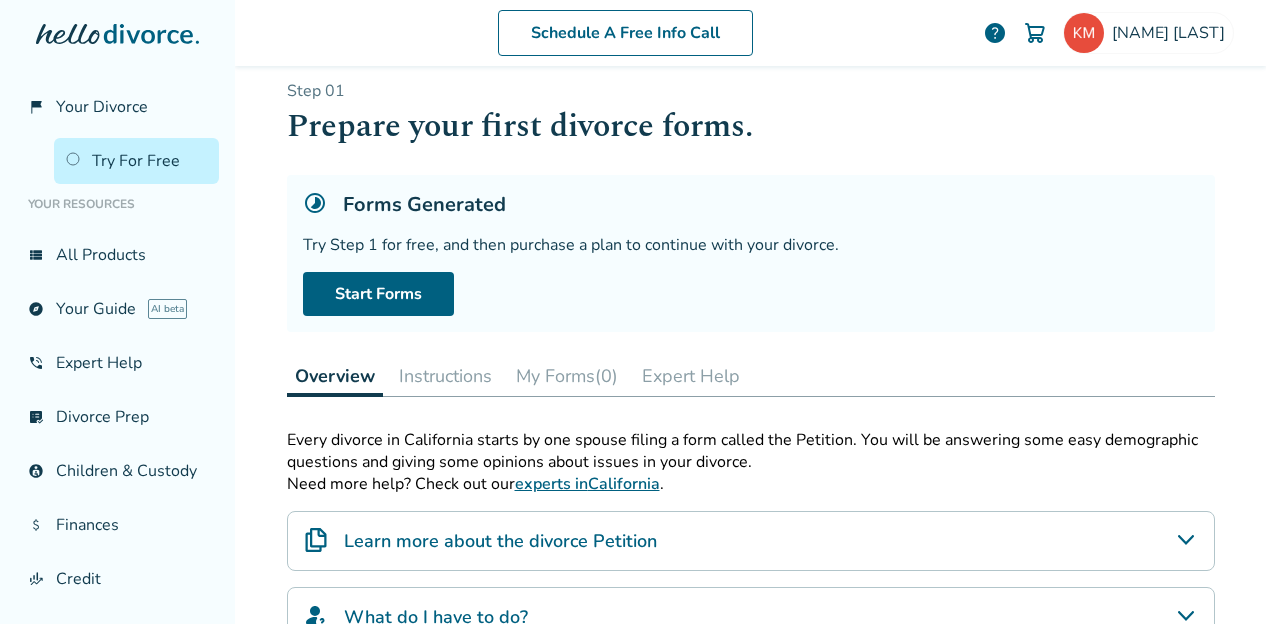 scroll, scrollTop: 0, scrollLeft: 0, axis: both 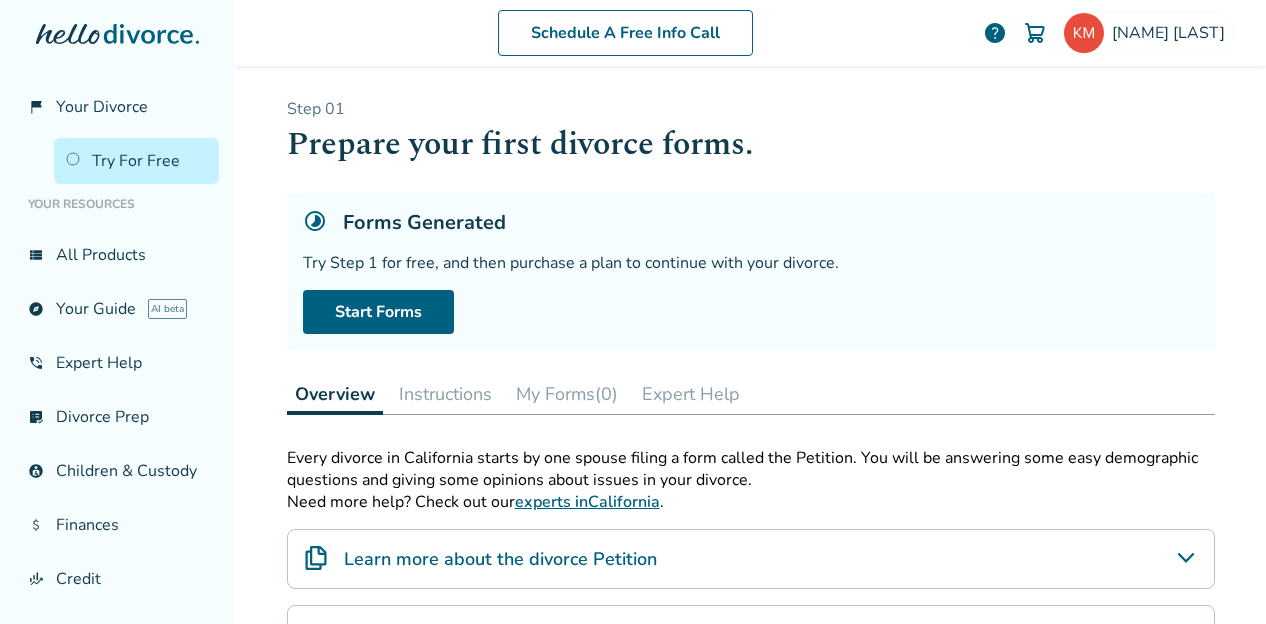 click on "Start Forms" at bounding box center [751, 312] 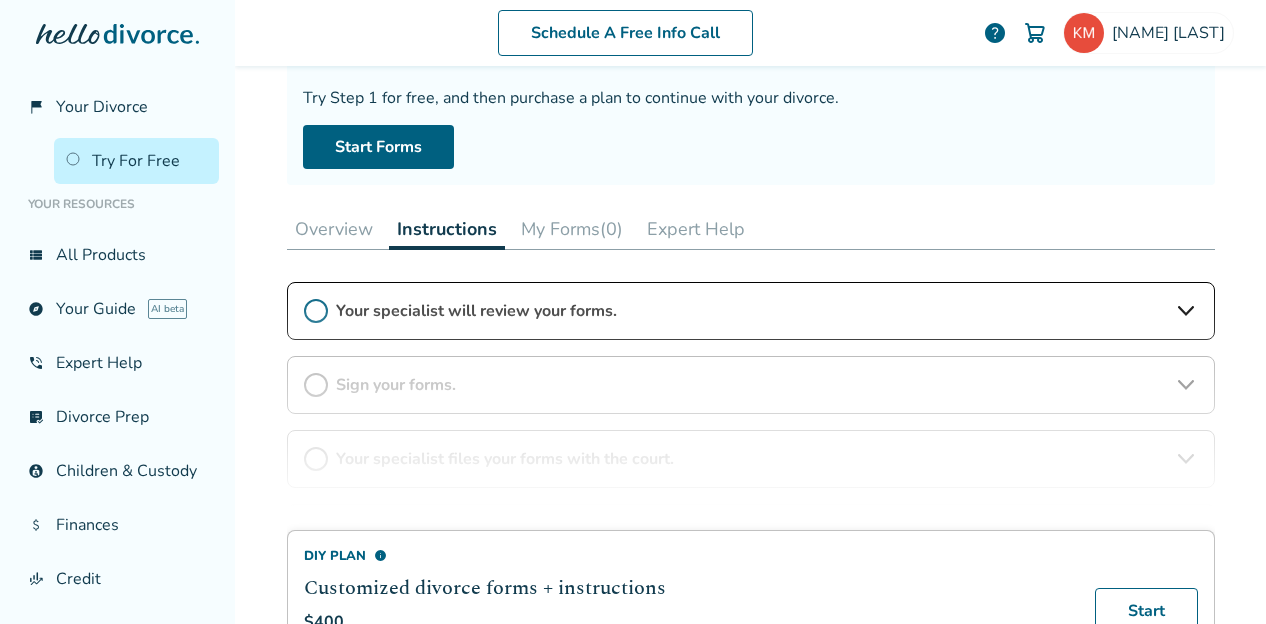 scroll, scrollTop: 169, scrollLeft: 0, axis: vertical 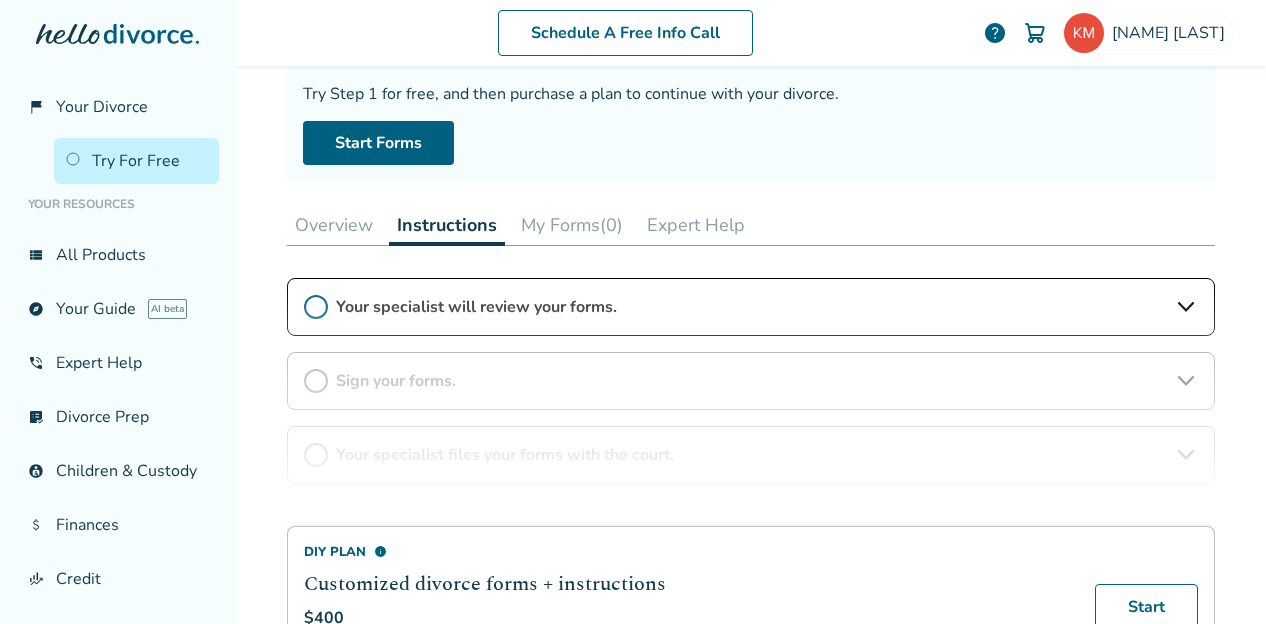 click on "My Forms  (0)" at bounding box center (572, 225) 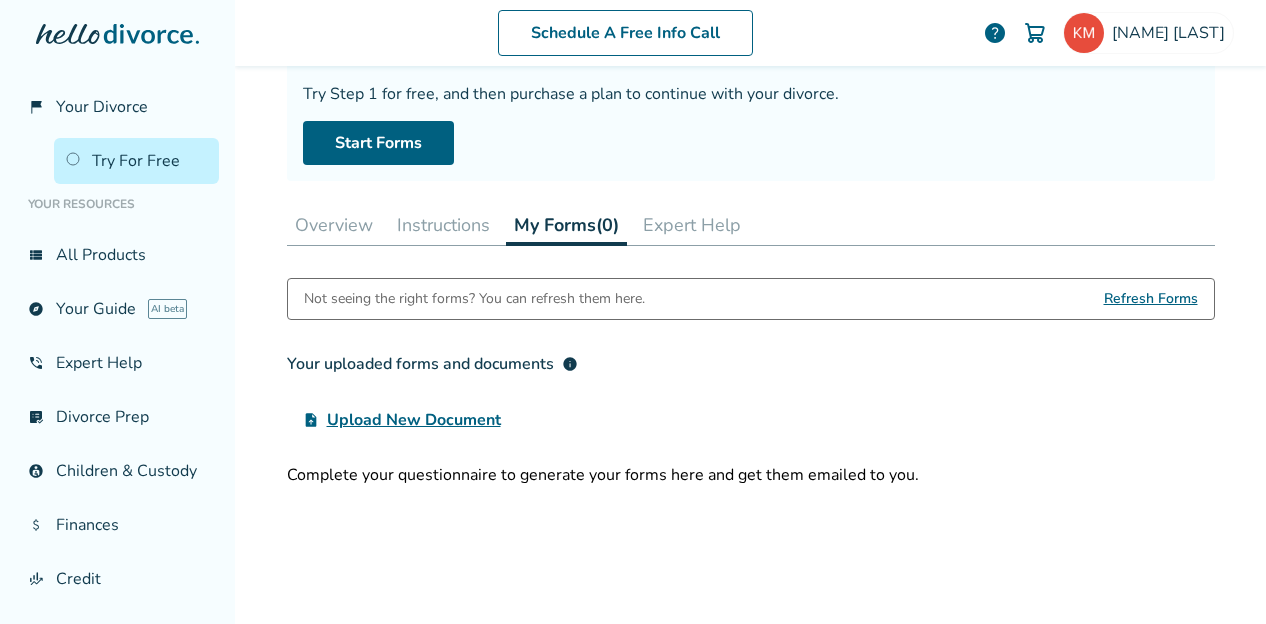 click on "Expert Help" at bounding box center (692, 225) 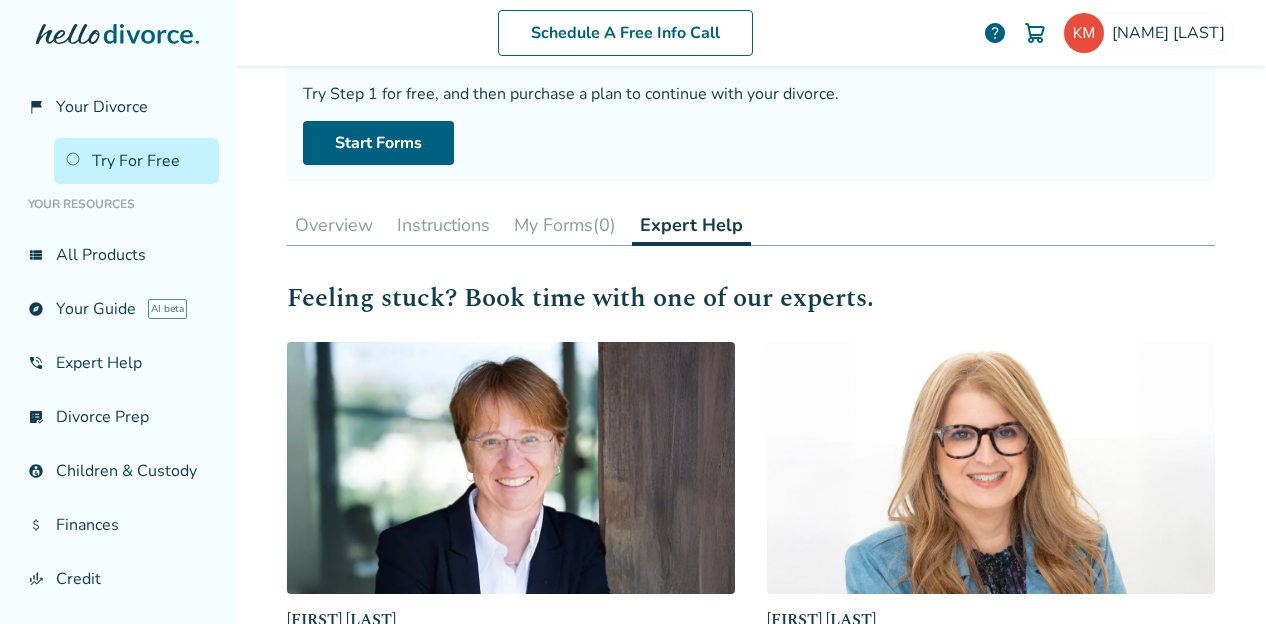 click on "Overview" at bounding box center (334, 225) 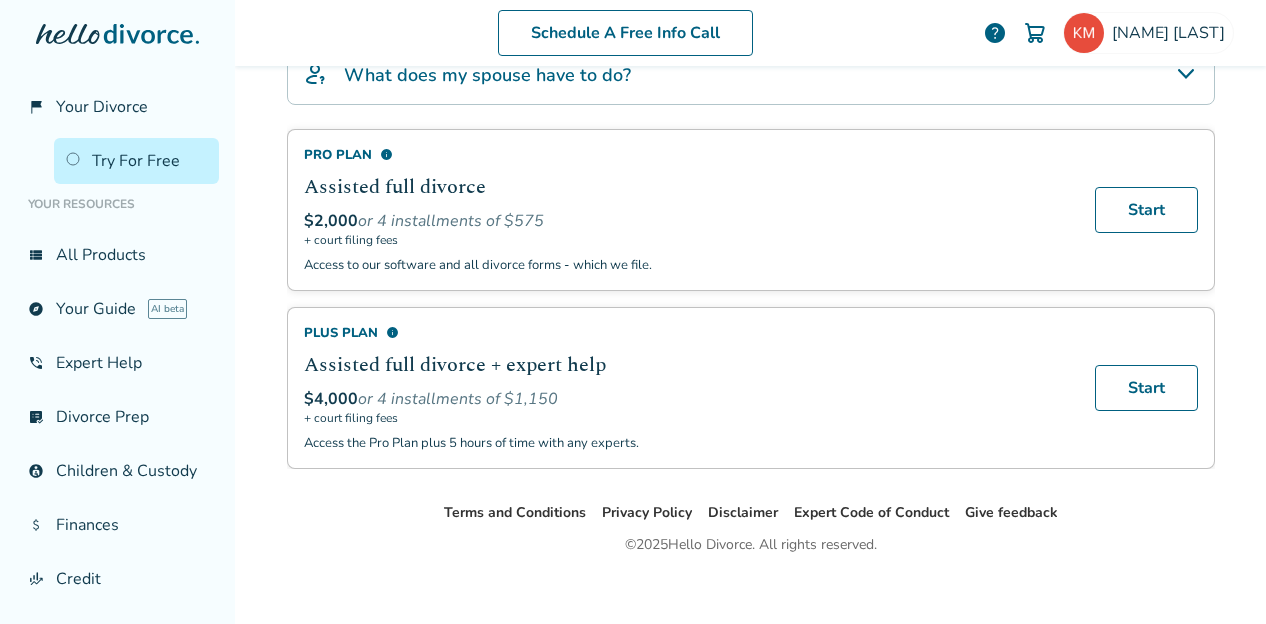 scroll, scrollTop: 638, scrollLeft: 0, axis: vertical 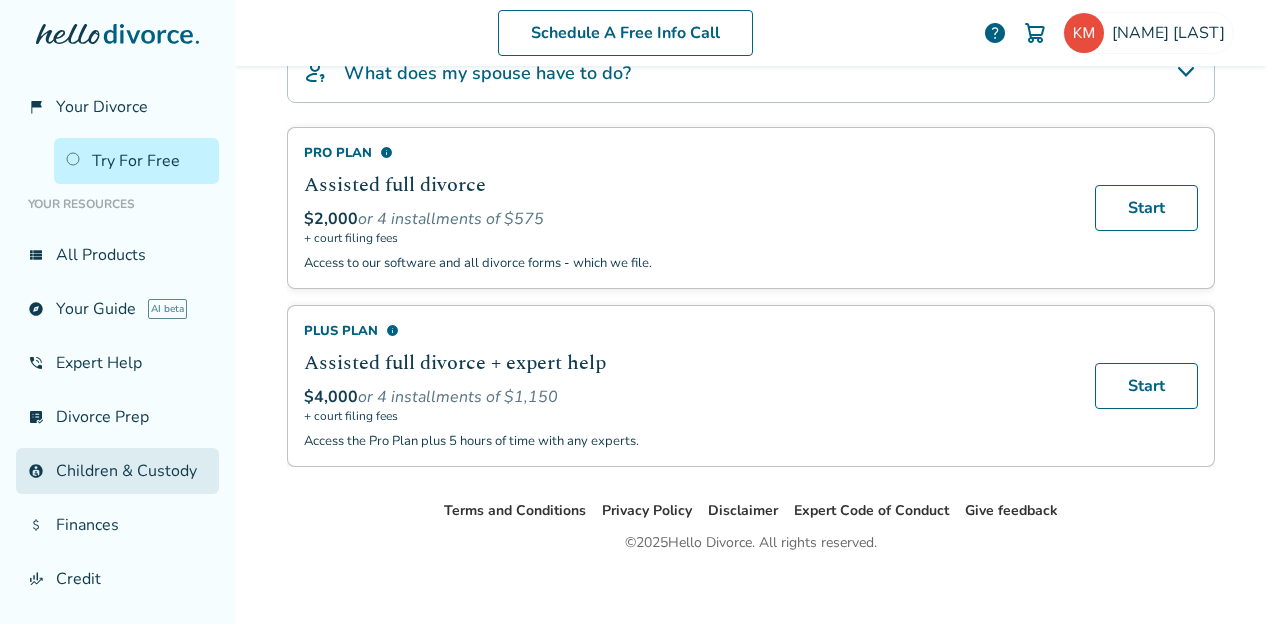 click on "account_child Children & Custody" at bounding box center [117, 471] 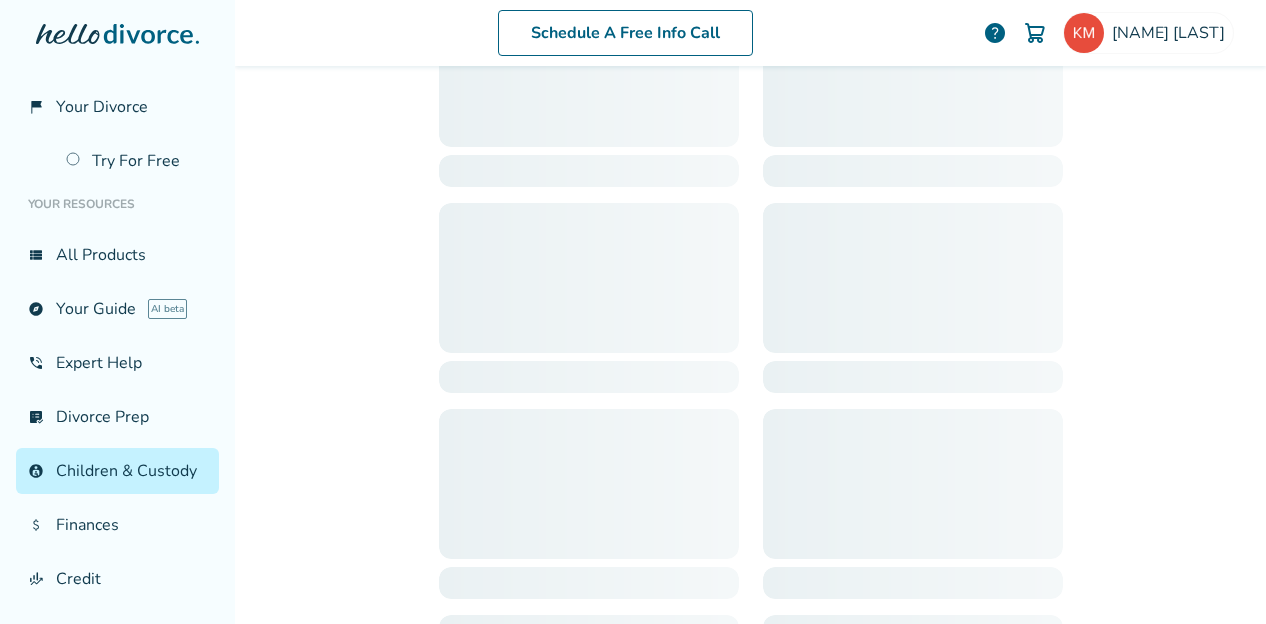scroll, scrollTop: 98, scrollLeft: 0, axis: vertical 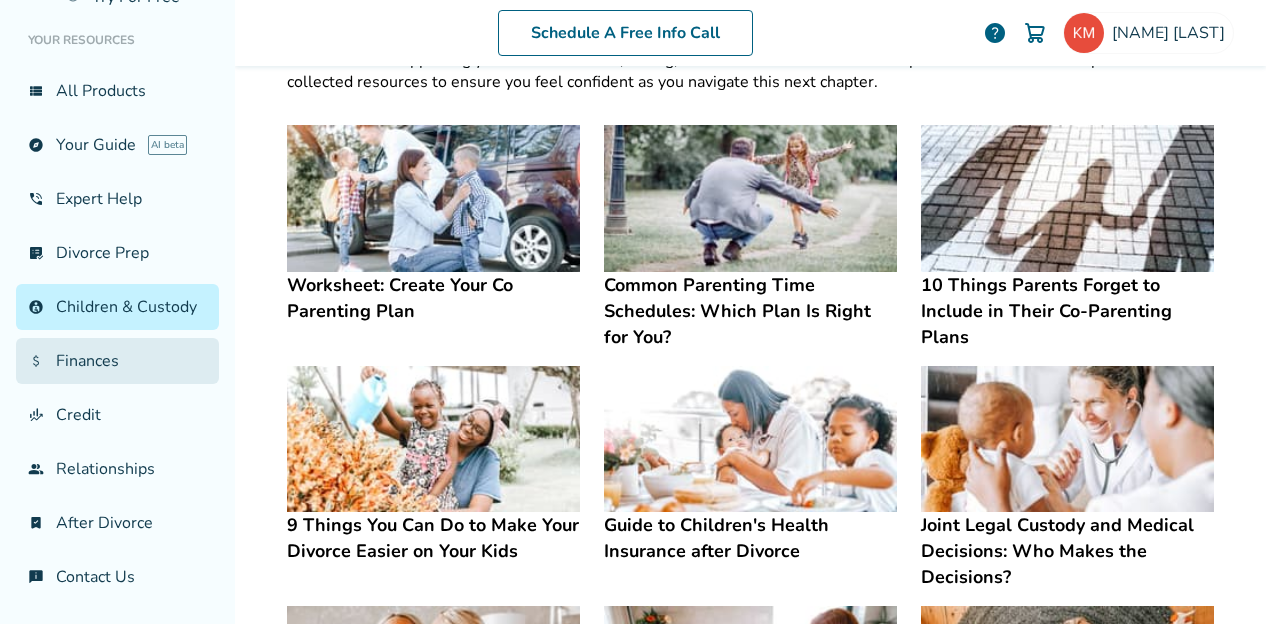 click on "attach_money Finances" at bounding box center (117, 361) 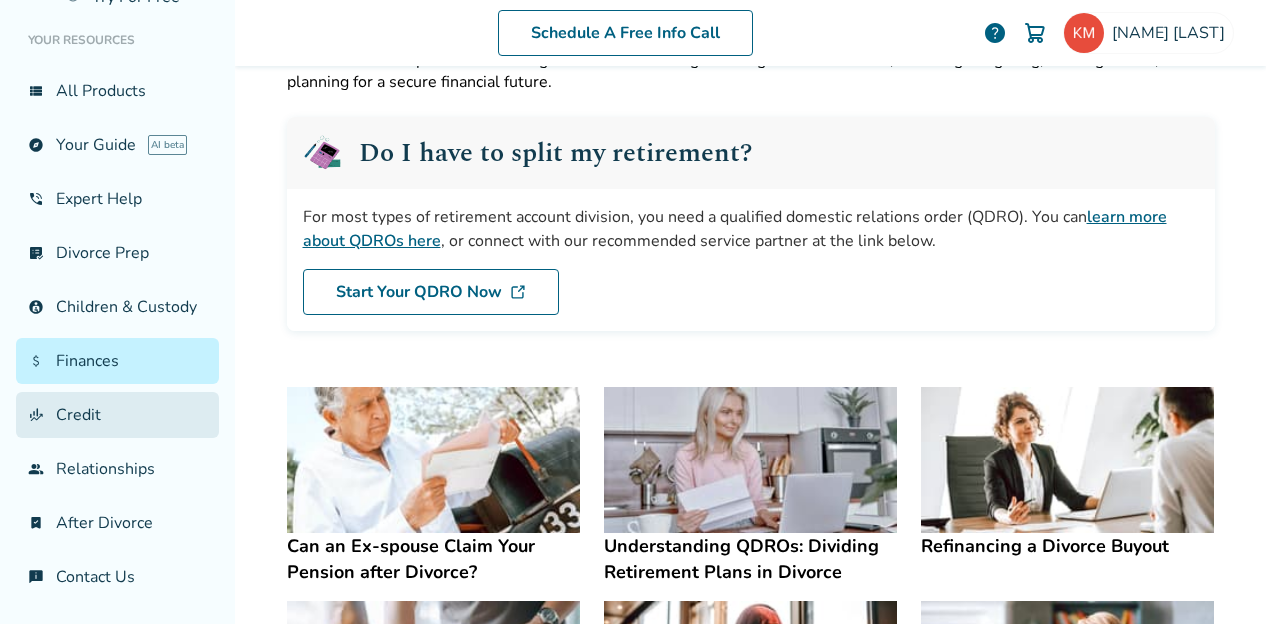 click on "finance_mode Credit" at bounding box center [117, 415] 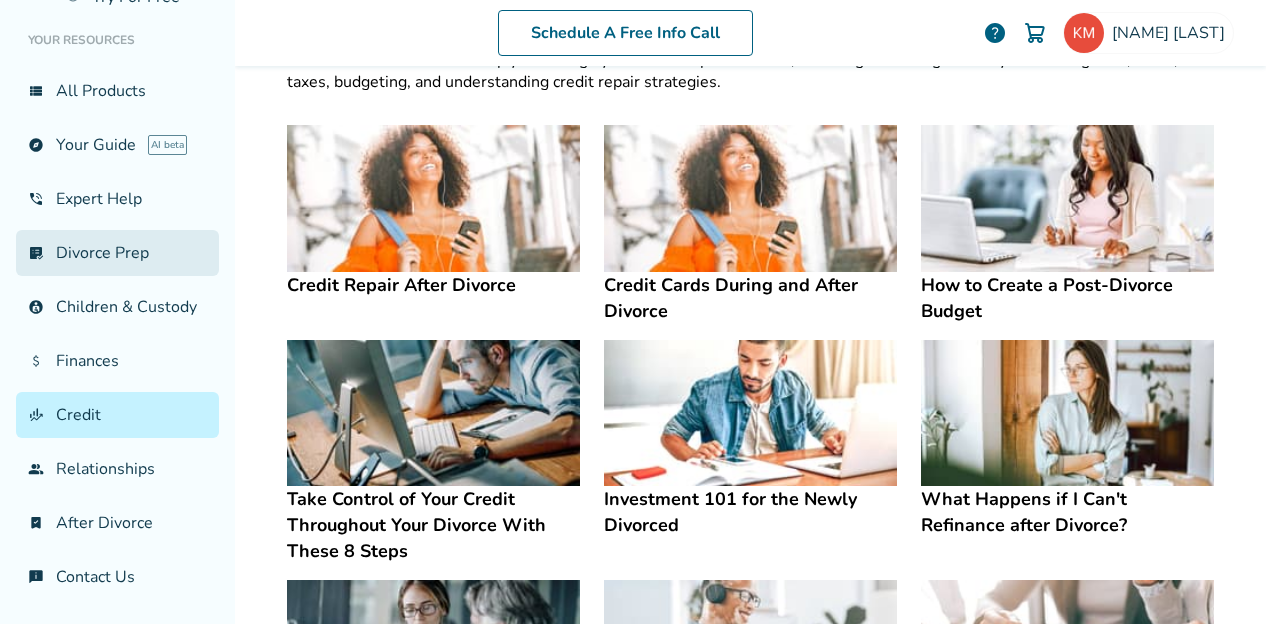 click on "list_alt_check Divorce Prep" at bounding box center [117, 253] 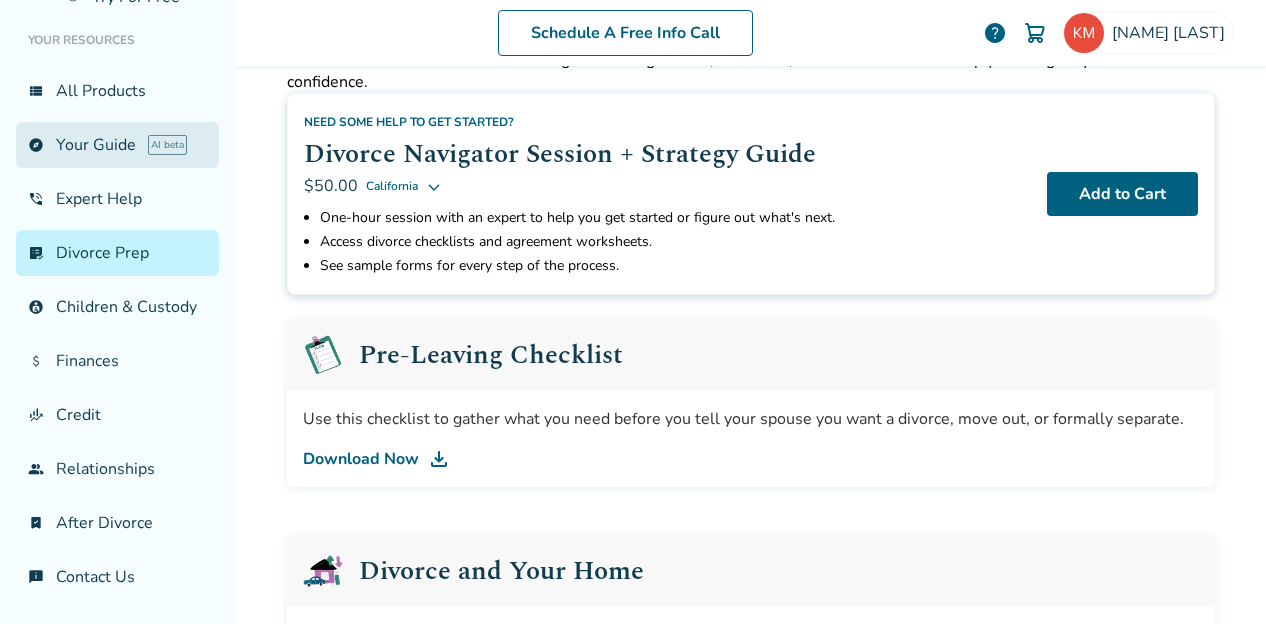 click on "explore Your Guide AI beta" at bounding box center (117, 145) 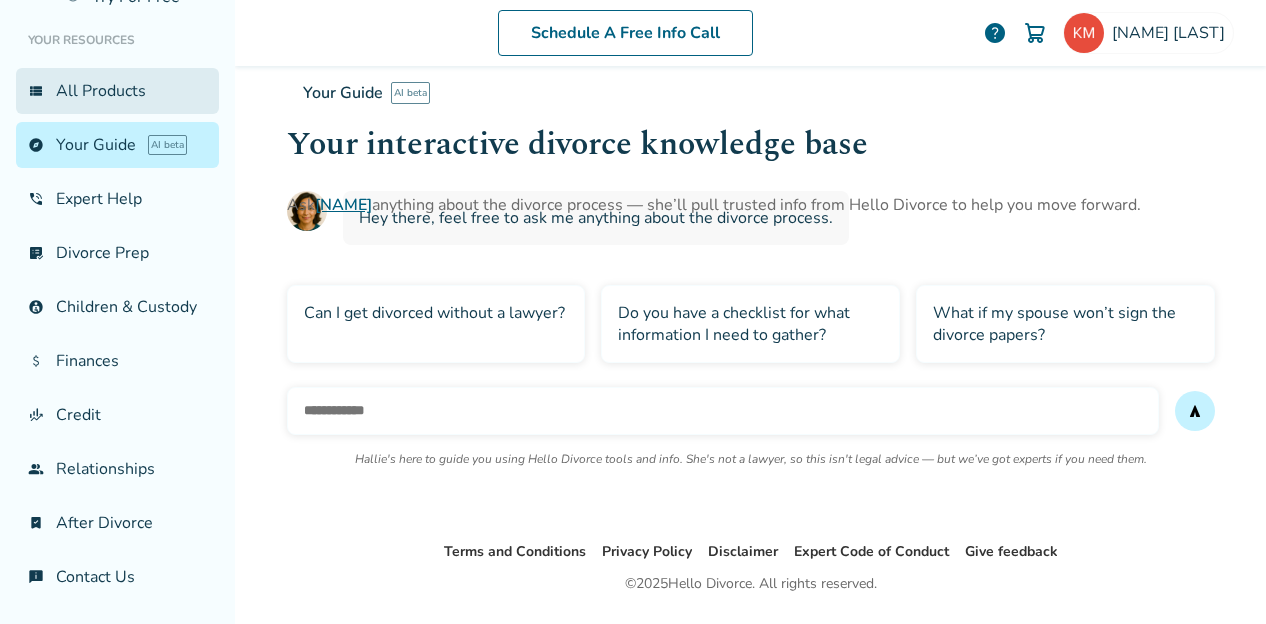 click on "view_list All Products" at bounding box center [117, 91] 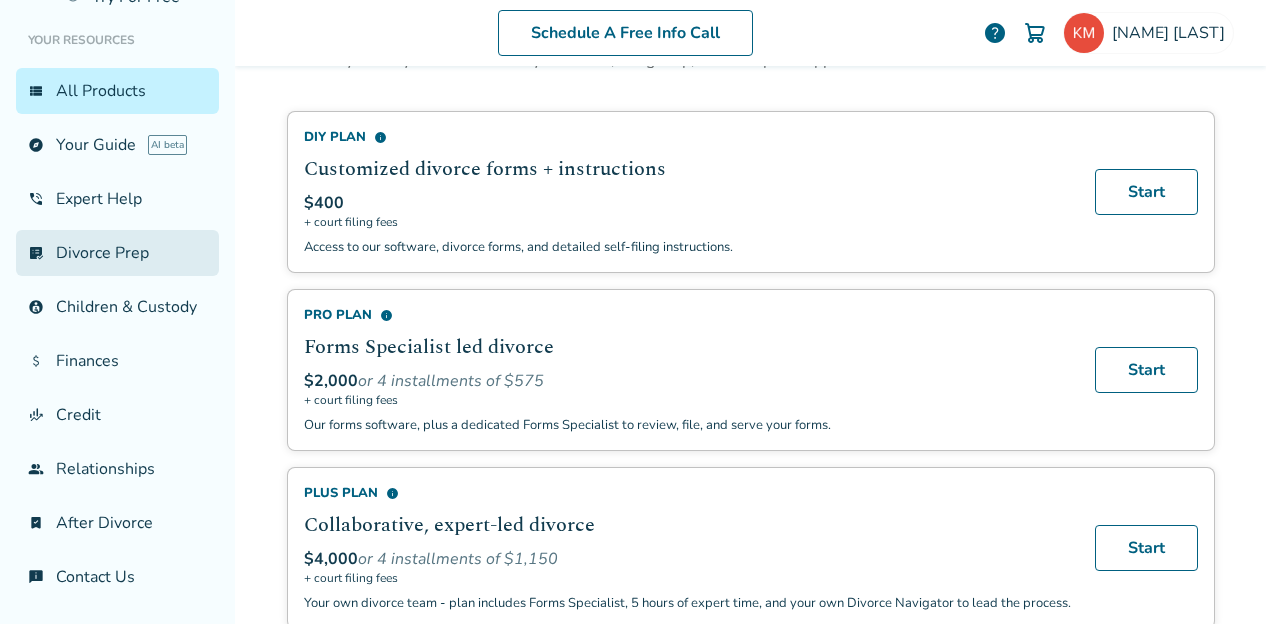 click on "list_alt_check Divorce Prep" at bounding box center [117, 253] 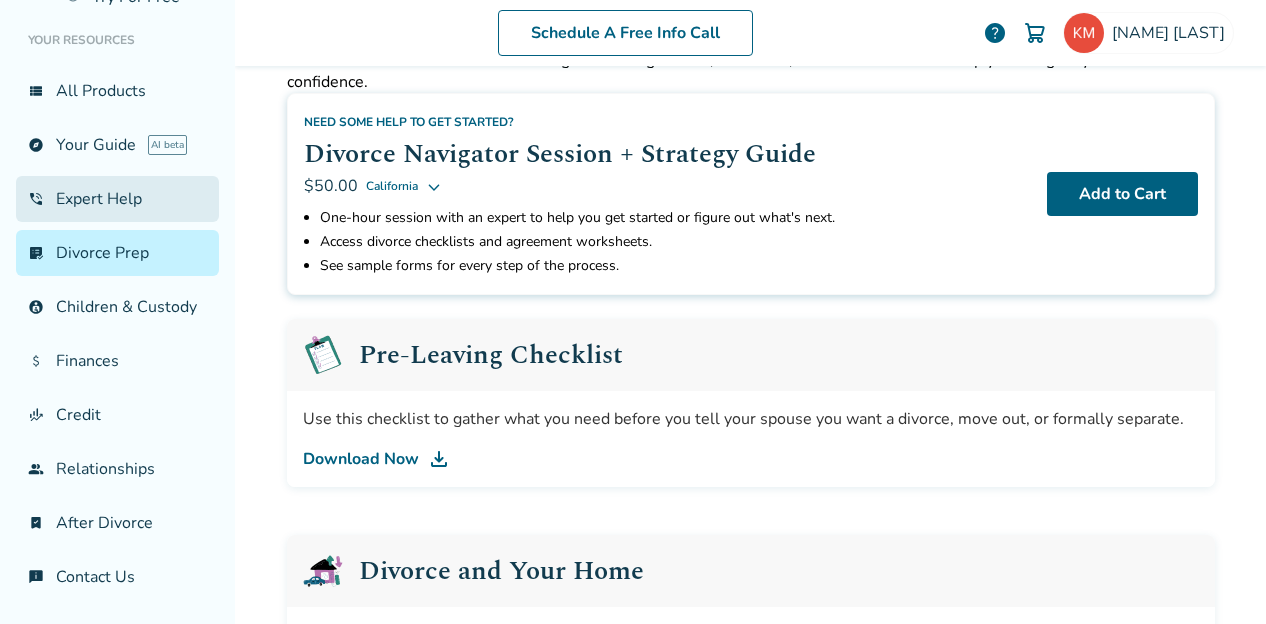 scroll, scrollTop: 0, scrollLeft: 0, axis: both 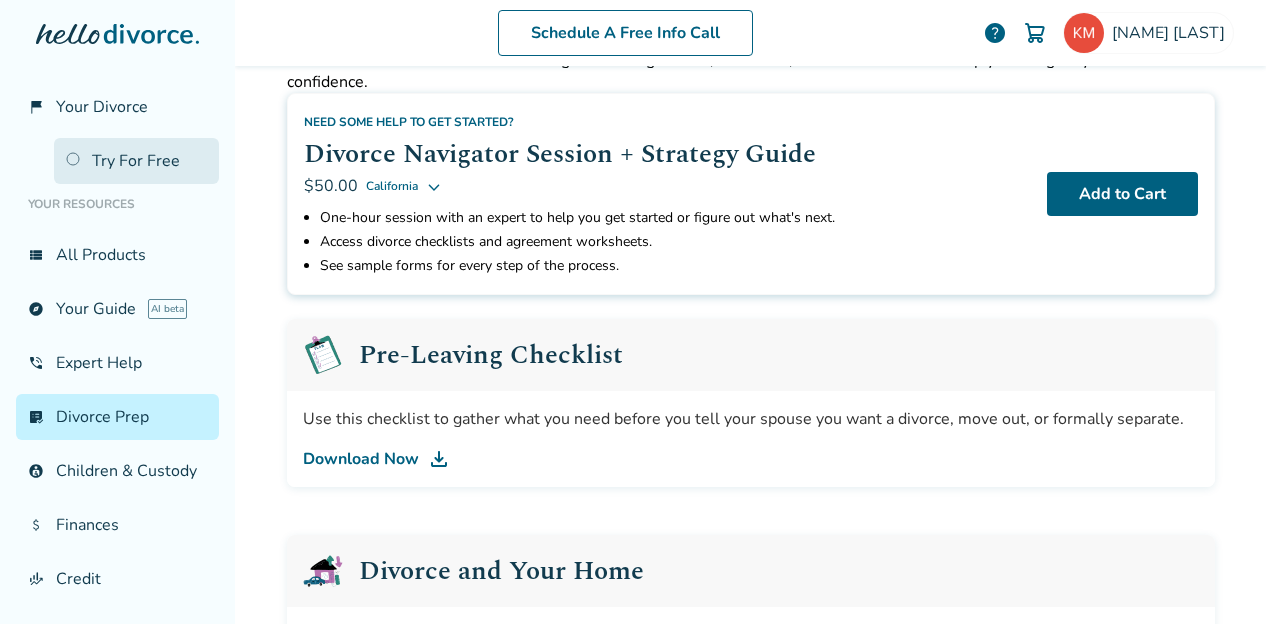 click on "Try For Free" at bounding box center [136, 161] 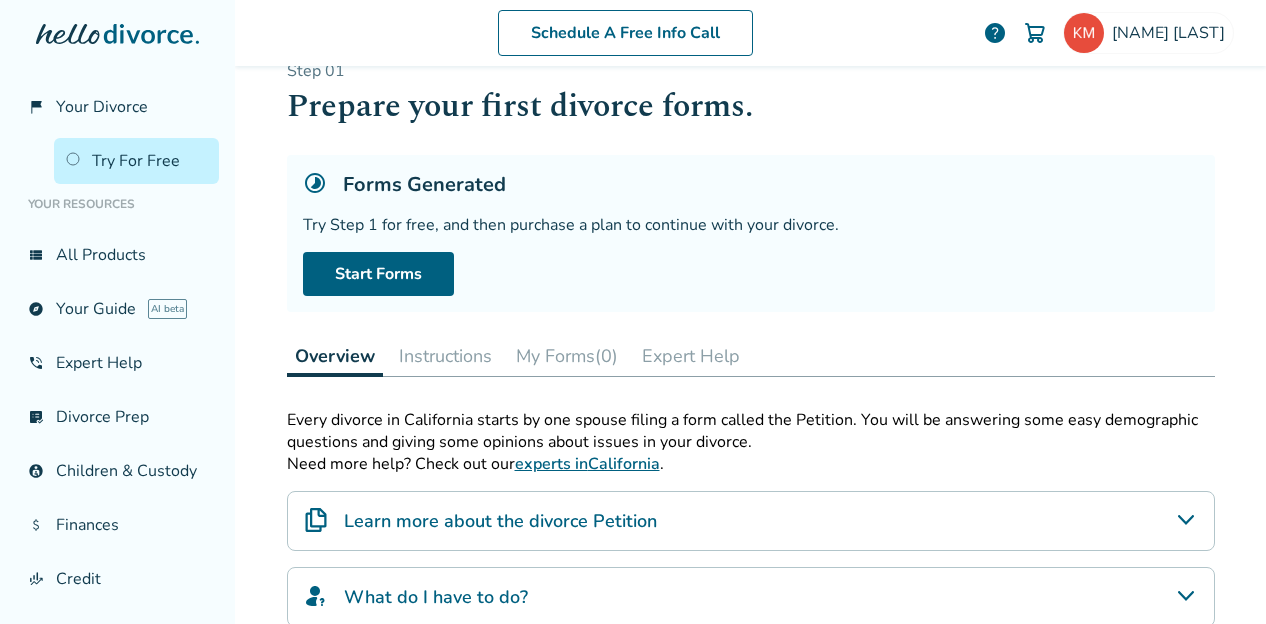 scroll, scrollTop: 0, scrollLeft: 0, axis: both 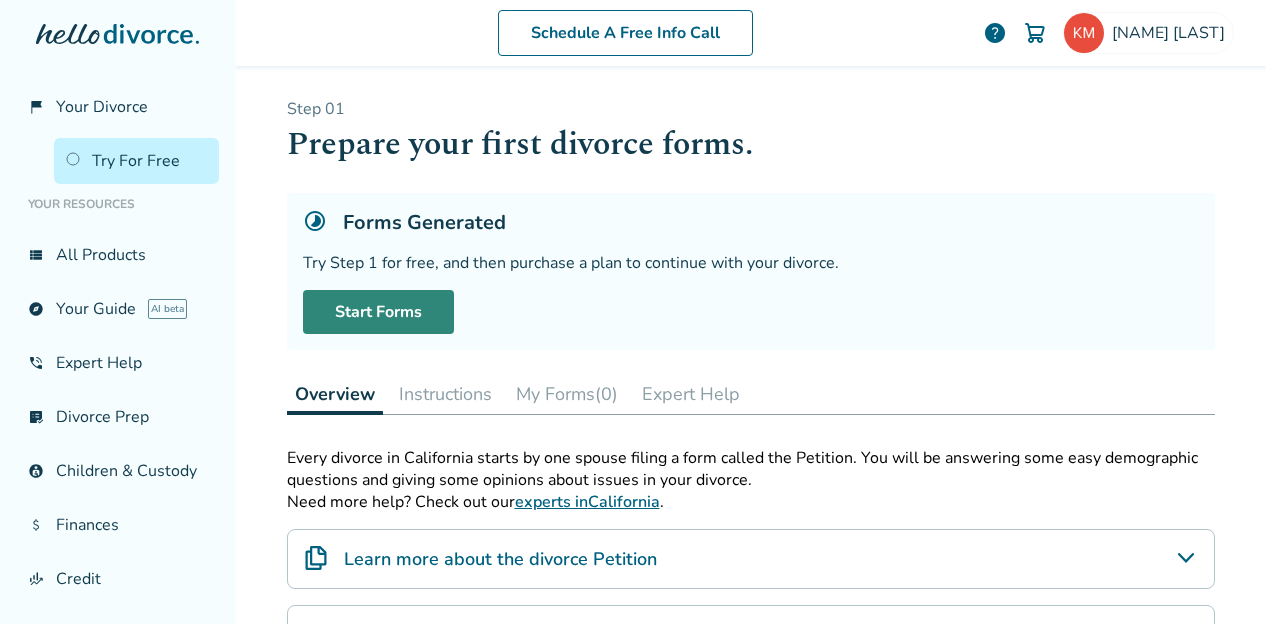 click on "Start Forms" at bounding box center (378, 312) 